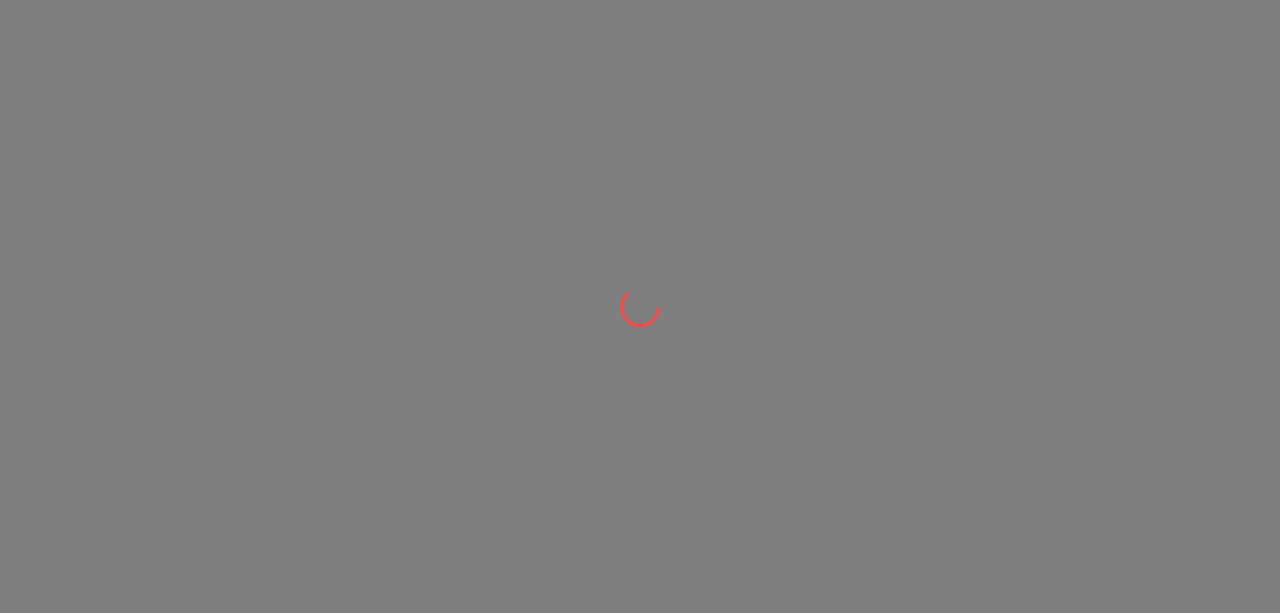 scroll, scrollTop: 0, scrollLeft: 0, axis: both 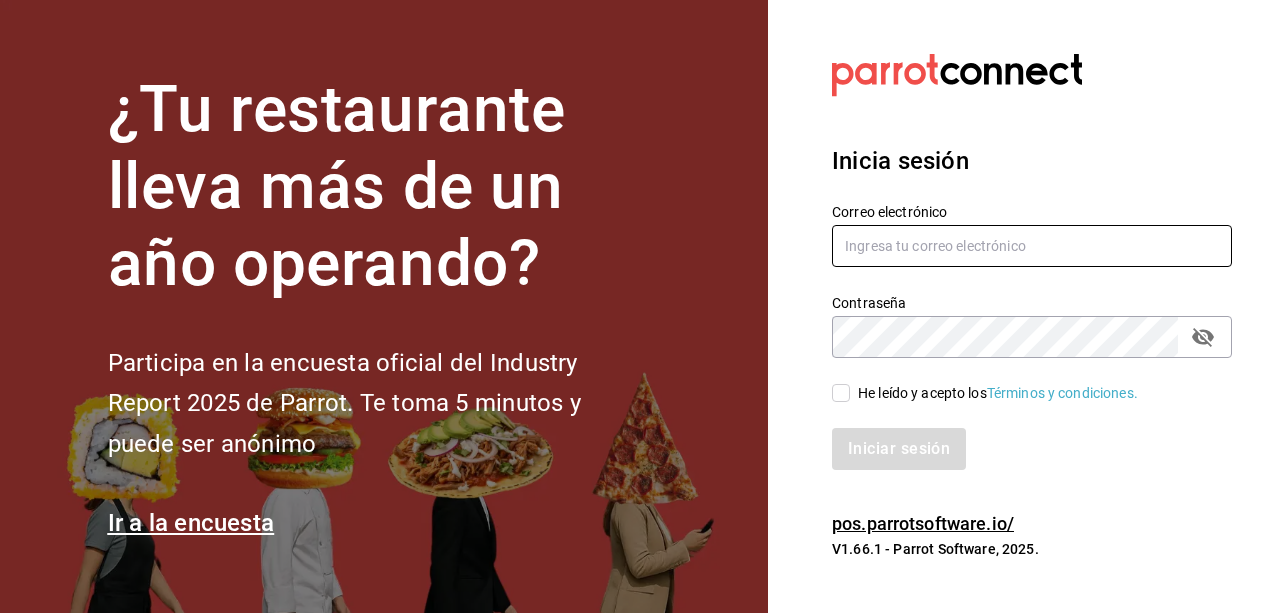 click at bounding box center [1032, 246] 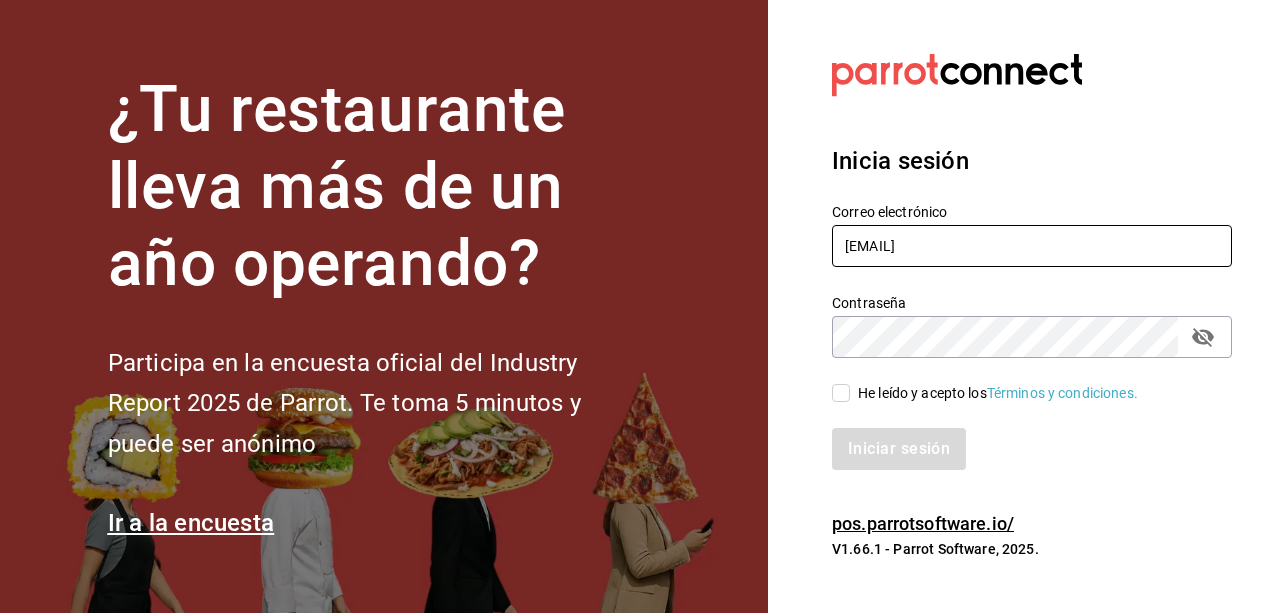 type on "[EMAIL]" 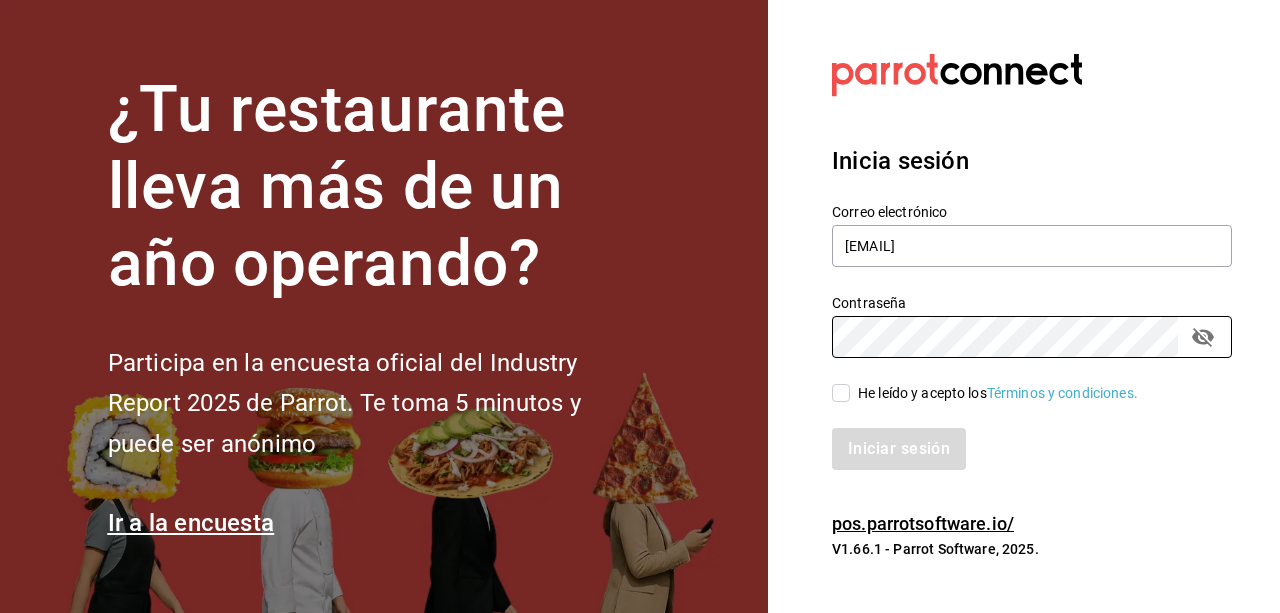 click on "He leído y acepto los  Términos y condiciones." at bounding box center (841, 393) 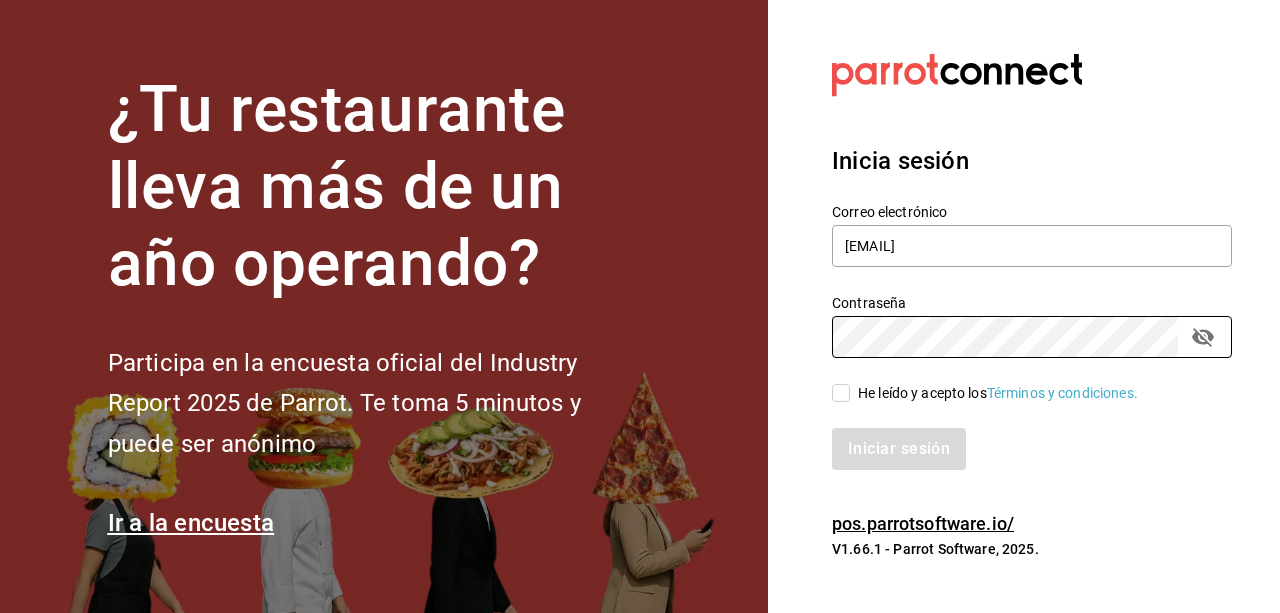 checkbox on "true" 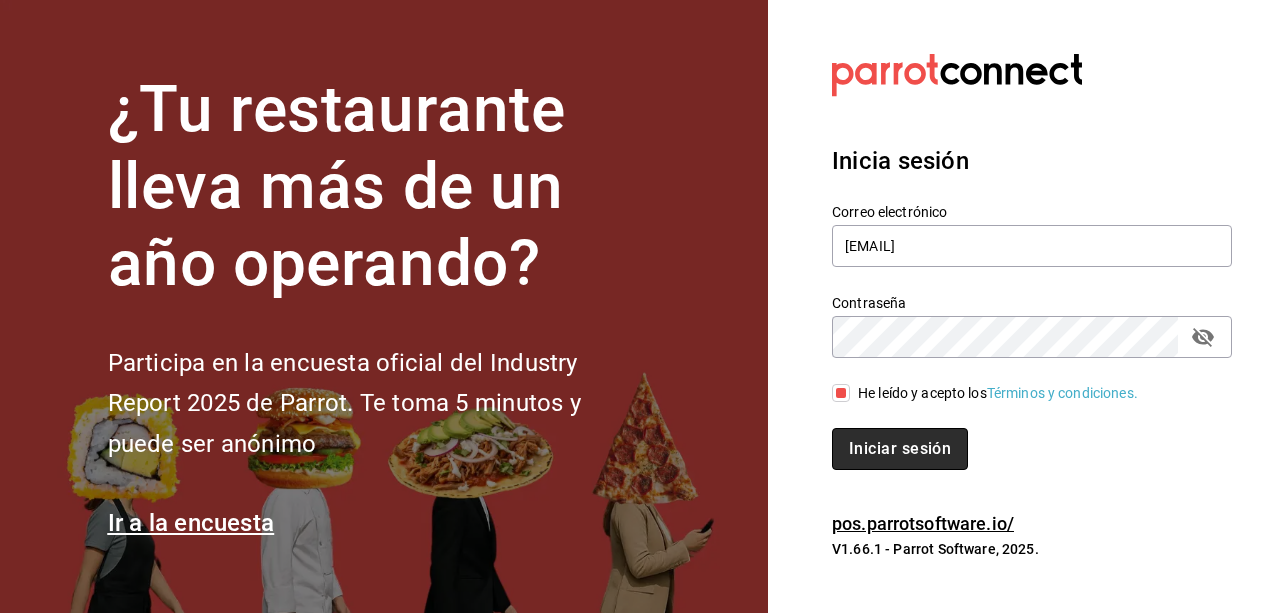 click on "Iniciar sesión" at bounding box center (900, 449) 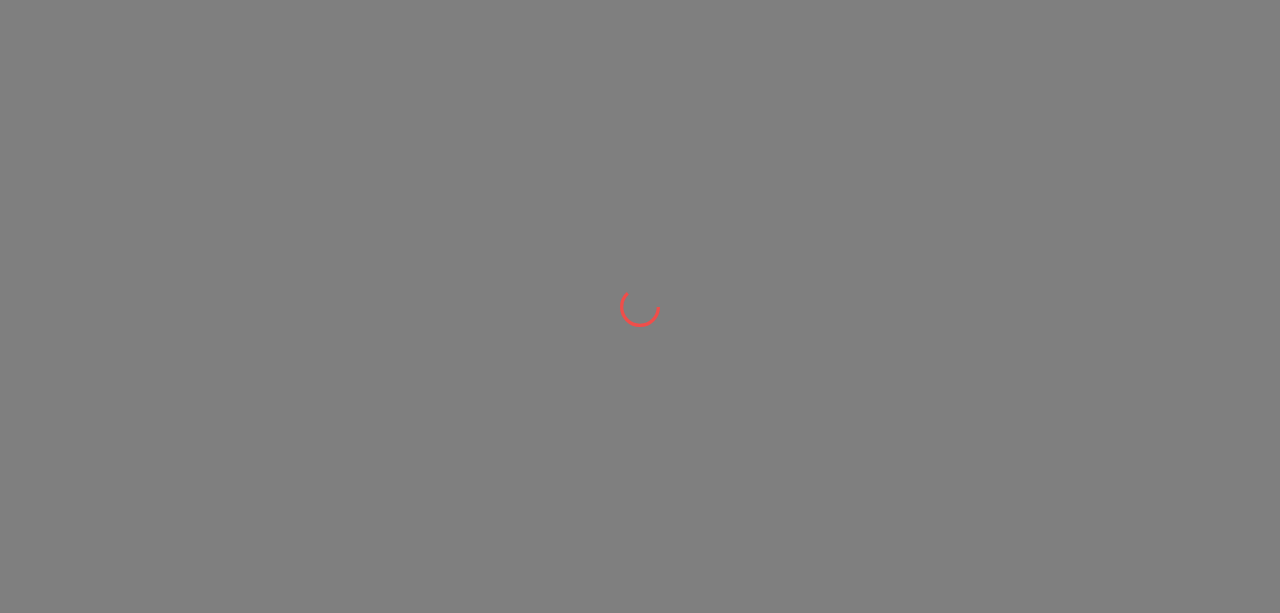 scroll, scrollTop: 0, scrollLeft: 0, axis: both 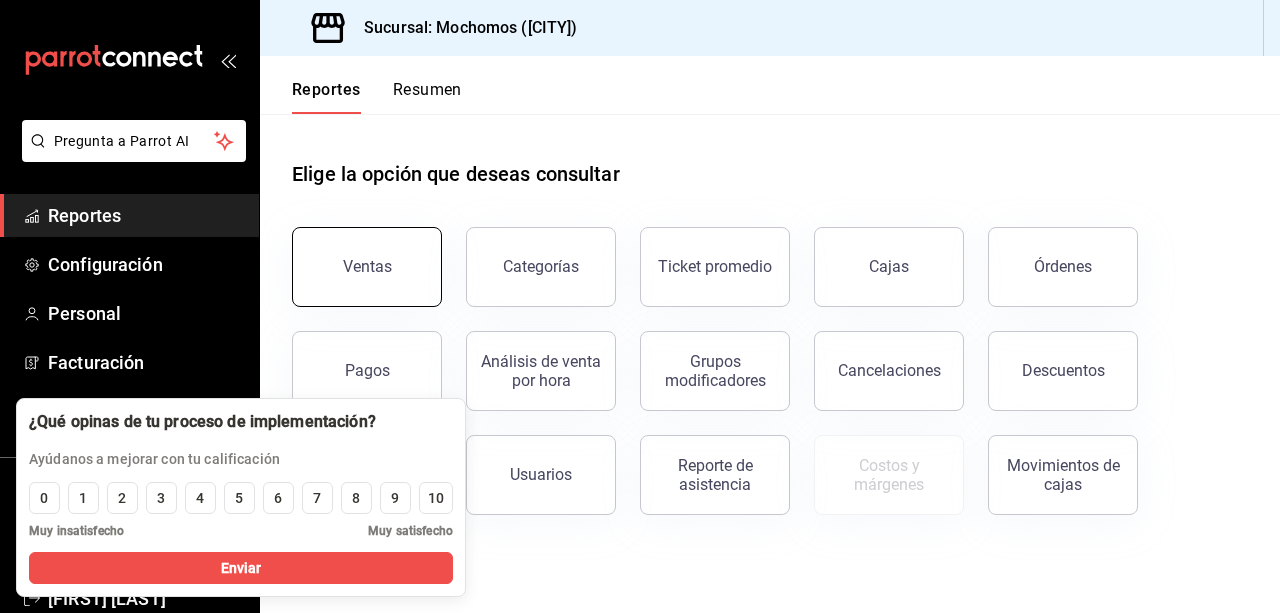 click on "Ventas" at bounding box center [367, 267] 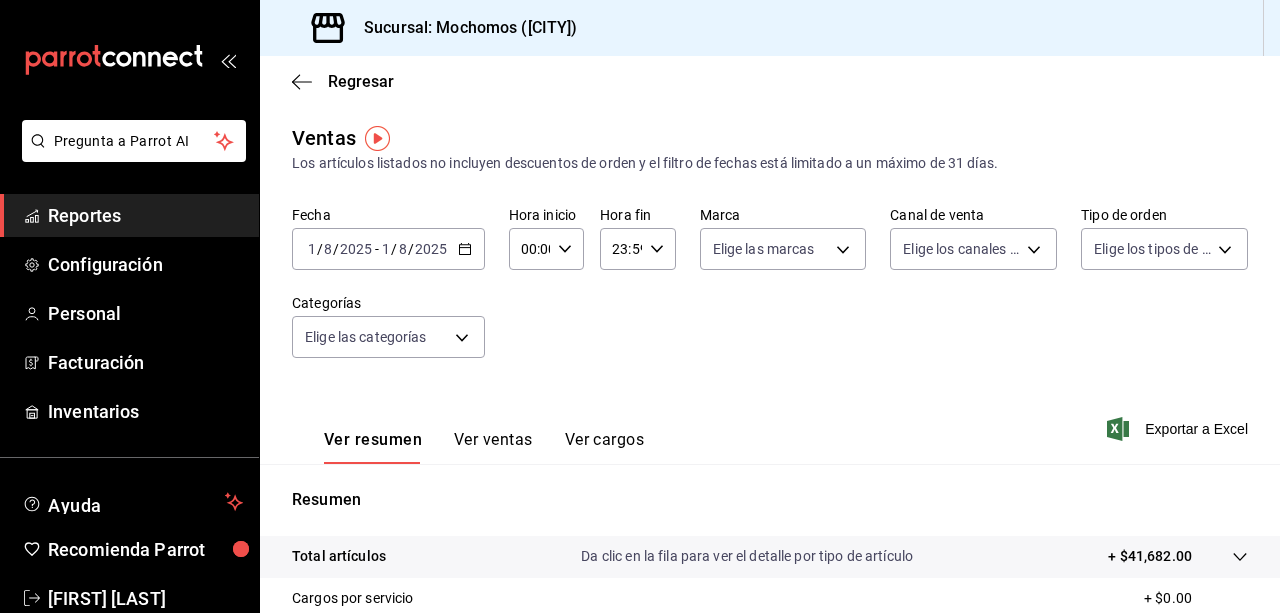 click 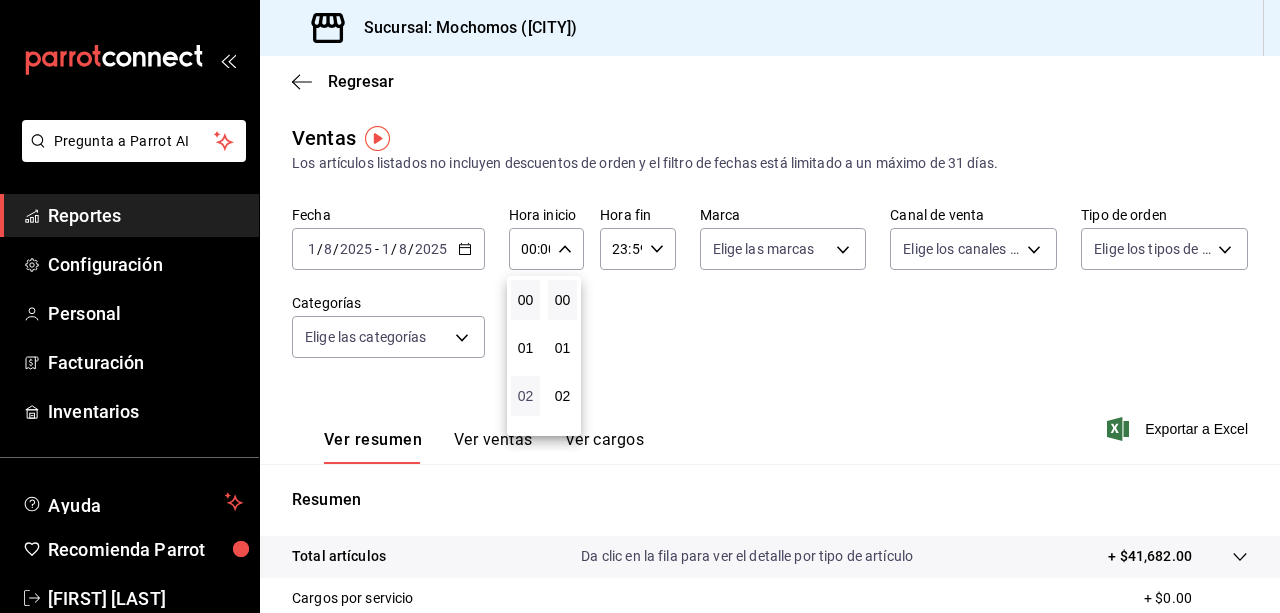 click on "02" at bounding box center [525, 396] 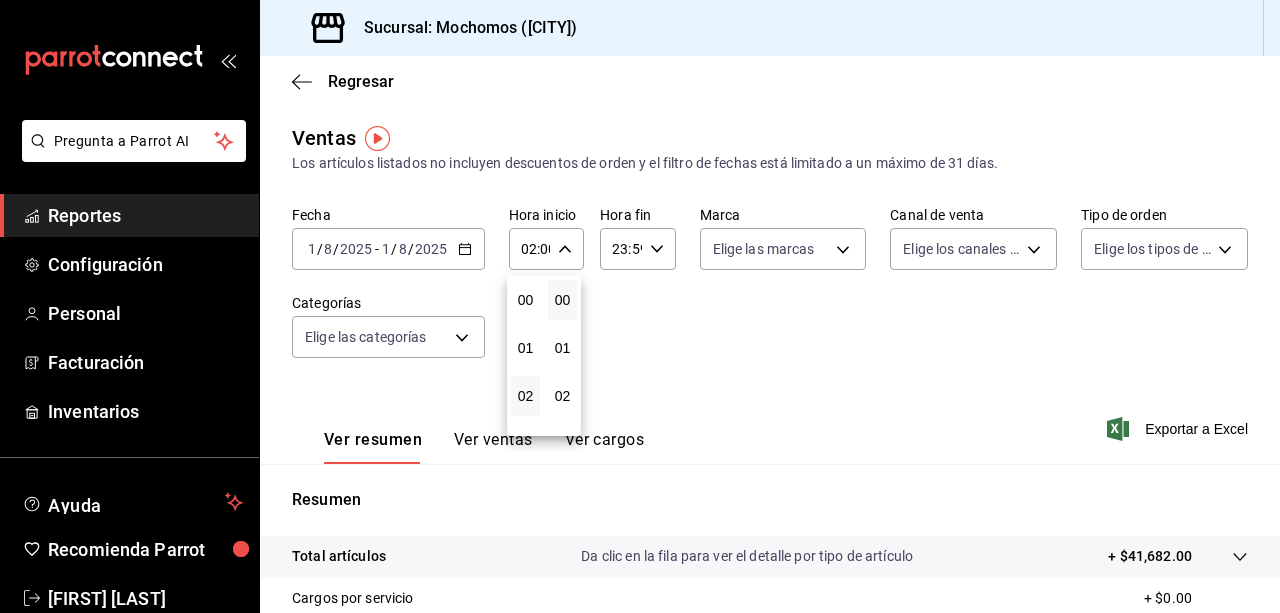 click at bounding box center (640, 306) 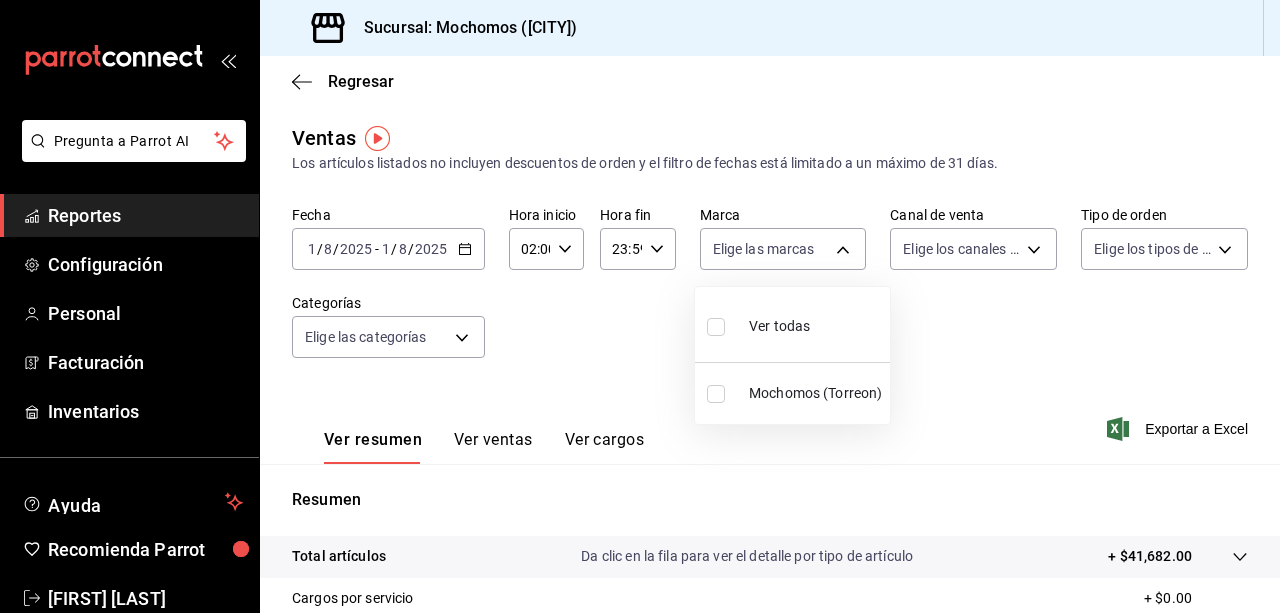 click on "Pregunta a Parrot AI Reportes   Configuración   Personal   Facturación   Inventarios   Ayuda Recomienda Parrot   [FIRST] [LAST]   Sugerir nueva función   Sucursal: Mochomos ([CITY]) Regresar Ventas Los artículos listados no incluyen descuentos de orden y el filtro de fechas está limitado a un máximo de 31 días. Fecha [DATE]   / [DATE] - [DATE]   / [DATE] Hora inicio [TIME] Hora inicio Hora fin [TIME] Hora fin Marca Elige las marcas Canal de venta Elige los canales de venta Tipo de orden Elige los tipos de orden Categorías Elige las categorías Ver resumen Ver ventas Ver cargos Exportar a Excel Resumen Total artículos Da clic en la fila para ver el detalle por tipo de artículo + $41,682.00 Cargos por servicio + $0.00 Venta bruta = $41,682.00 Descuentos totales - $0.00 Certificados de regalo - $4,002.00 Venta total = $37,680.00 Impuestos - $5,197.24 Venta neta = $32,482.76 Pregunta a Parrot AI Reportes   Configuración   Personal   Facturación   Inventarios   Ayuda Recomienda Parrot" at bounding box center (640, 306) 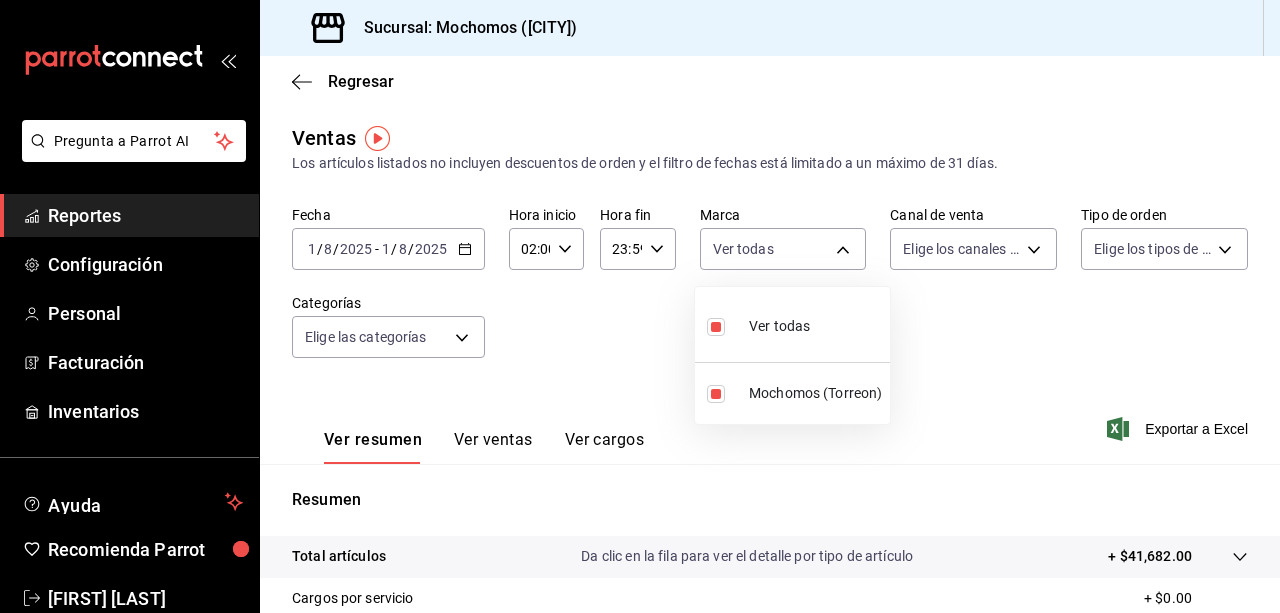click at bounding box center (640, 306) 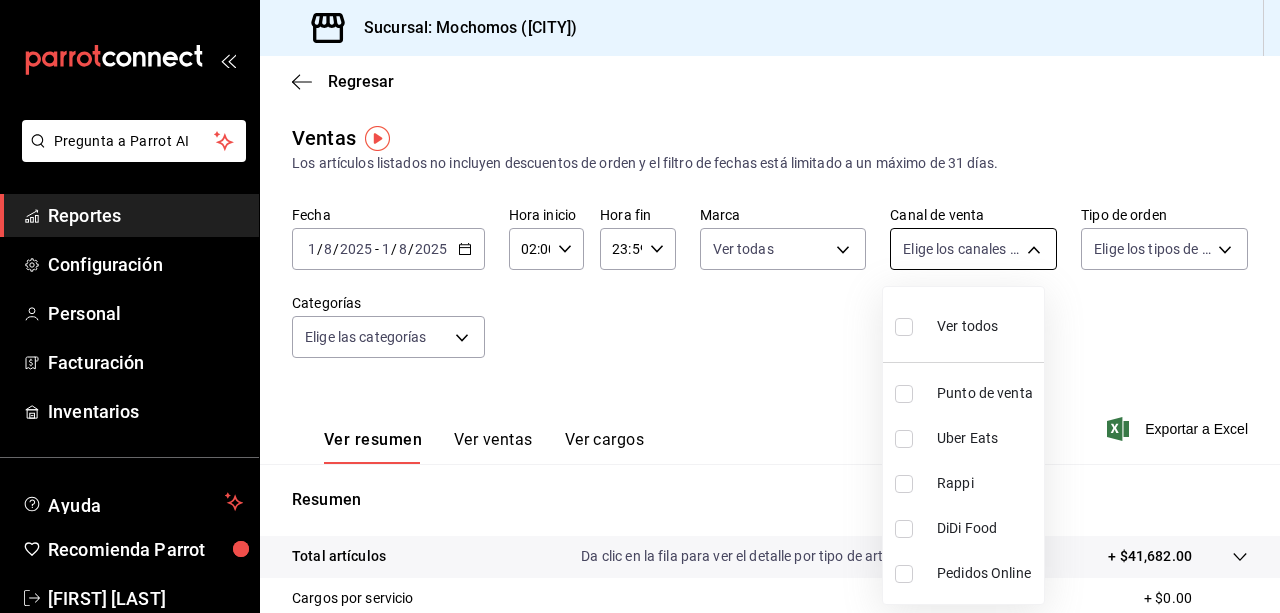 click on "Pregunta a Parrot AI Reportes   Configuración   Personal   Facturación   Inventarios   Ayuda Recomienda Parrot   [FIRST] [LAST]   Sugerir nueva función   Sucursal: Mochomos ([CITY]) Regresar Ventas Los artículos listados no incluyen descuentos de orden y el filtro de fechas está limitado a un máximo de 31 días. Fecha [DATE]   / [DATE] - [DATE]   / [DATE] Hora inicio [TIME] Hora inicio Hora fin [TIME] Hora fin Marca Ver todas [UUID] Canal de venta Elige los canales de venta Tipo de orden Elige los tipos de orden Categorías Elige las categorías Ver resumen Ver ventas Ver cargos Exportar a Excel Resumen Total artículos Da clic en la fila para ver el detalle por tipo de artículo + $41,682.00 Cargos por servicio + $0.00 Venta bruta = $41,682.00 Descuentos totales - $0.00 Certificados de regalo - $4,002.00 Venta total = $37,680.00 Impuestos - $5,197.24 Venta neta = $32,482.76 Pregunta a Parrot AI Reportes   Configuración   Personal   Facturación   Inventarios" at bounding box center (640, 306) 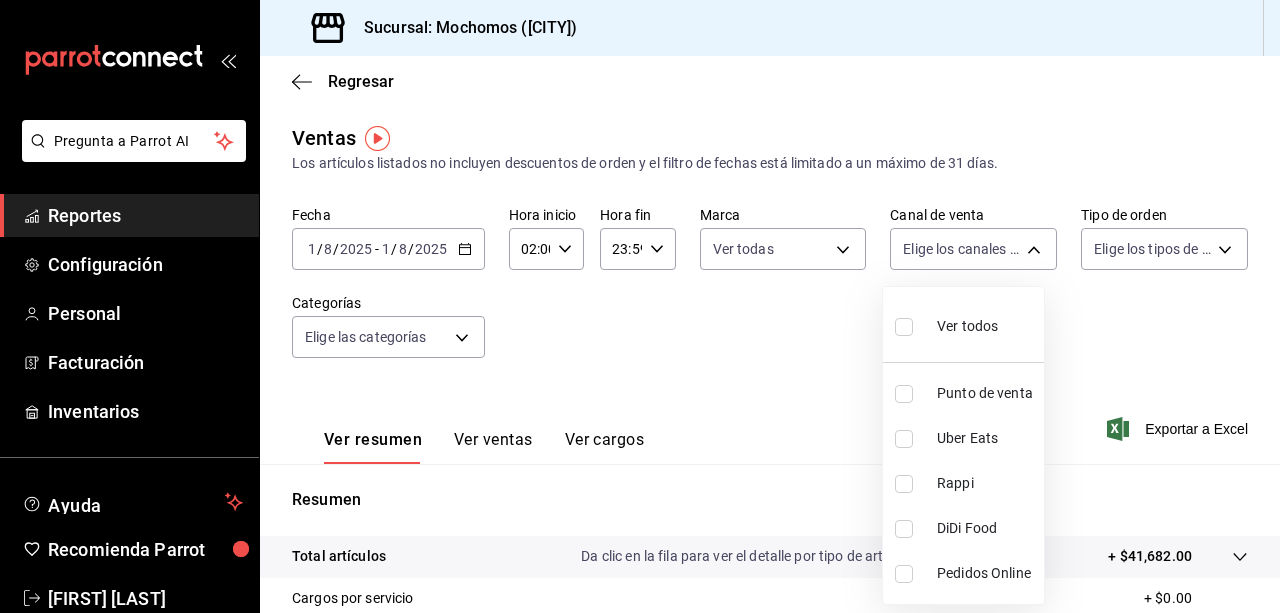 click on "Ver todos" at bounding box center (967, 326) 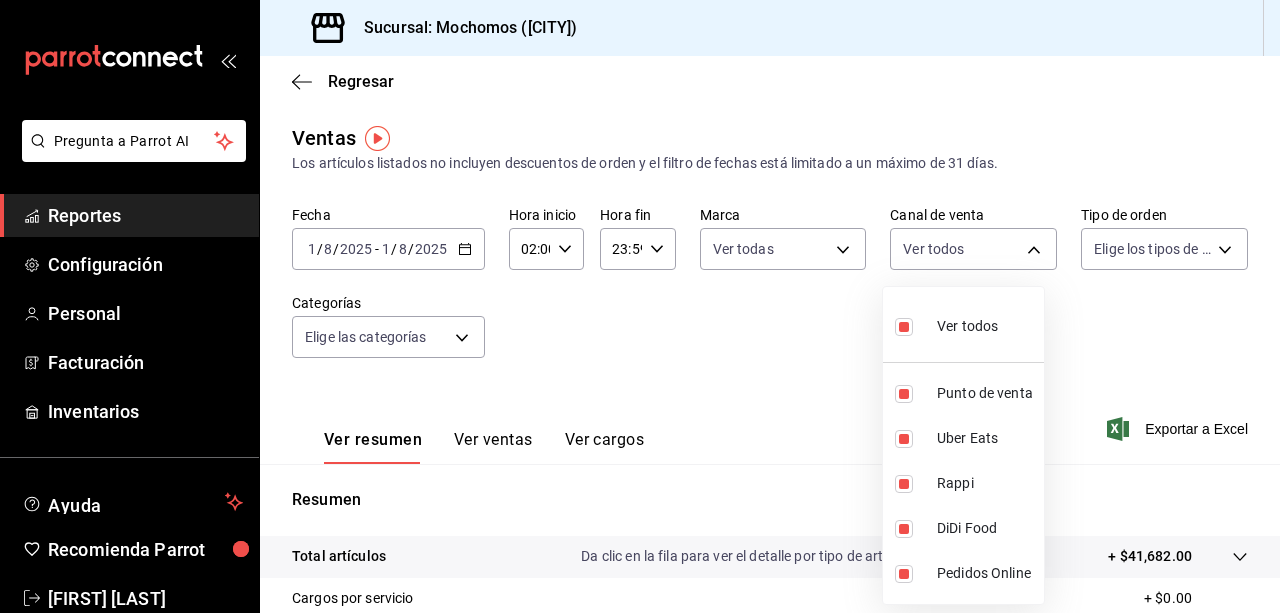 click at bounding box center [640, 306] 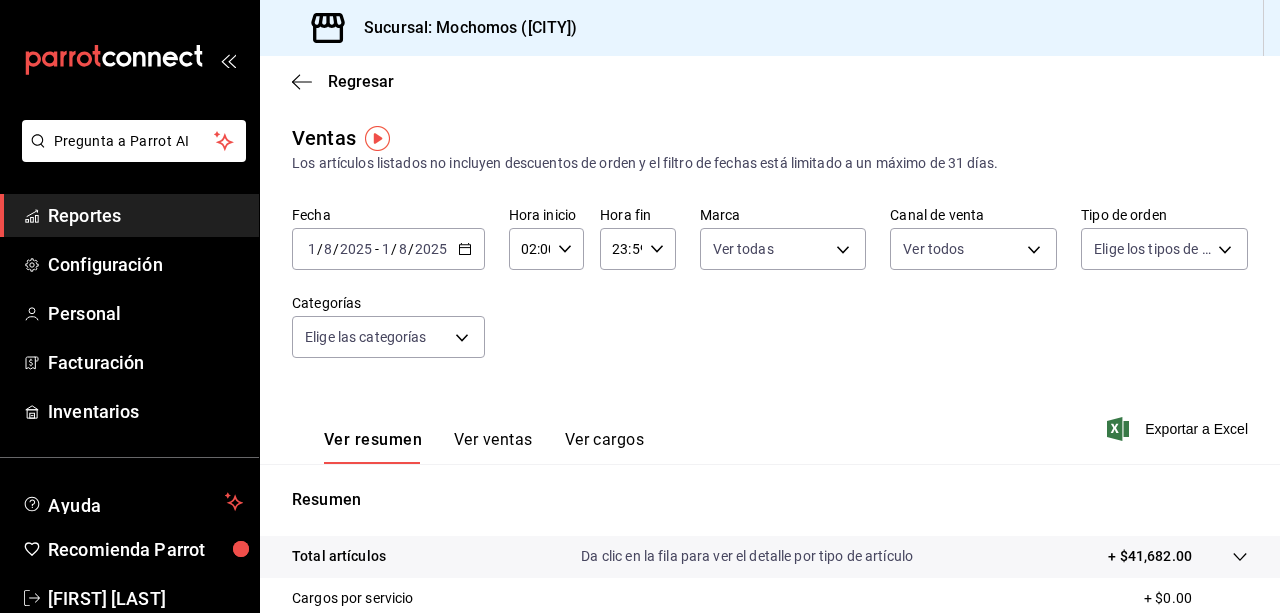 click on "Pregunta a Parrot AI Reportes   Configuración   Personal   Facturación   Inventarios   Ayuda Recomienda Parrot   [FIRST] [LAST]   Sugerir nueva función   Sucursal: Mochomos ([CITY]) Regresar Ventas Los artículos listados no incluyen descuentos de orden y el filtro de fechas está limitado a un máximo de 31 días. Fecha [DATE]   / [DATE] - [DATE]   / [DATE] Hora inicio [TIME] Hora inicio Hora fin [TIME] Hora fin Categorías Elige las categorías Ver resumen Ver ventas Ver cargos Exportar a Excel Resumen Total artículos Da clic en la fila para ver el detalle por tipo de artículo + $41,682.00 Cargos por servicio + $0.00 Venta bruta = $41,682.00 Descuentos totales - $0.00 Certificados de regalo - $4,002.00 Venta total = $37,680.00 Impuestos - $5,197.24 Venta neta = $32,482.76 Pregunta a Parrot AI Reportes   Configuración   Personal" at bounding box center [640, 306] 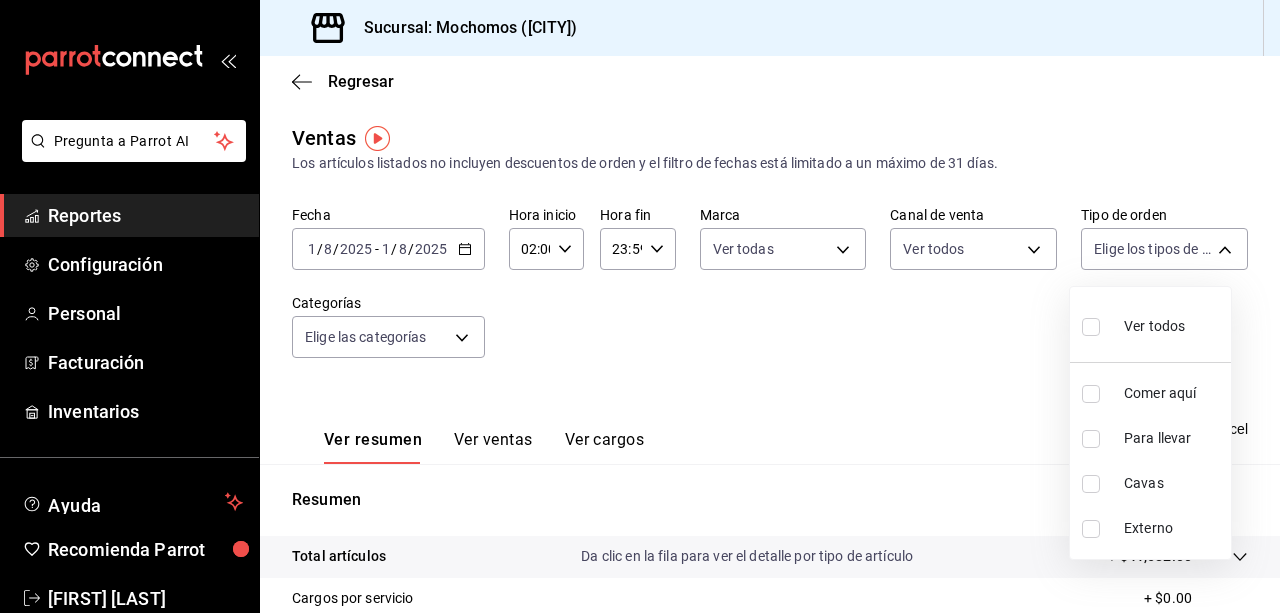 click on "Ver todos" at bounding box center [1154, 326] 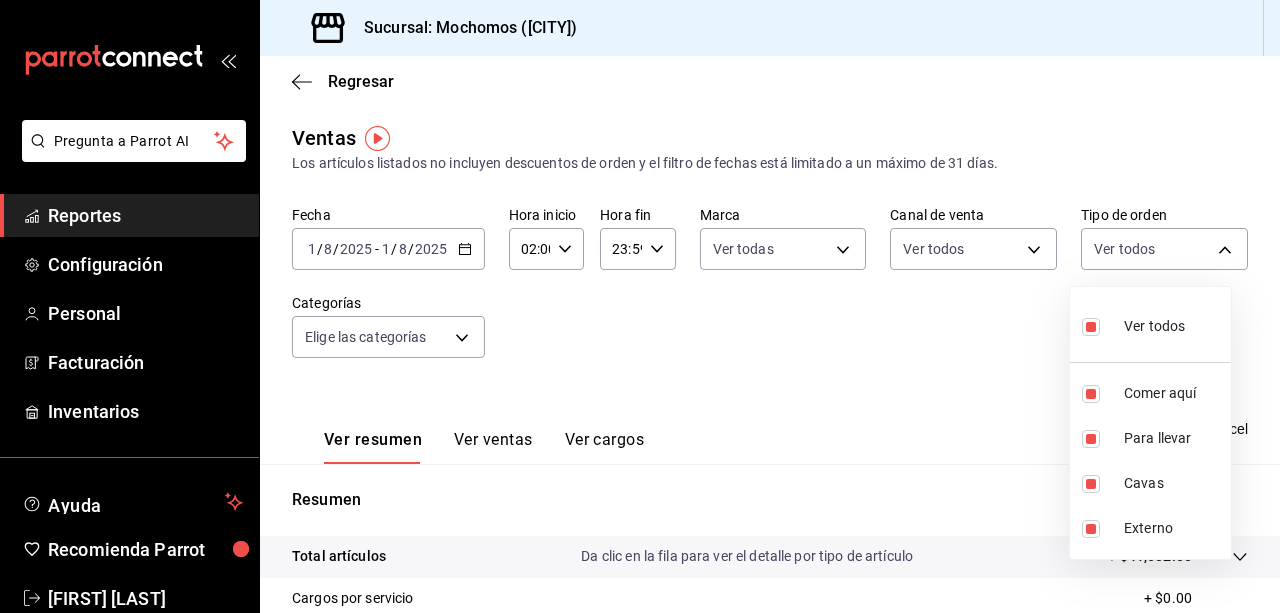 click at bounding box center (640, 306) 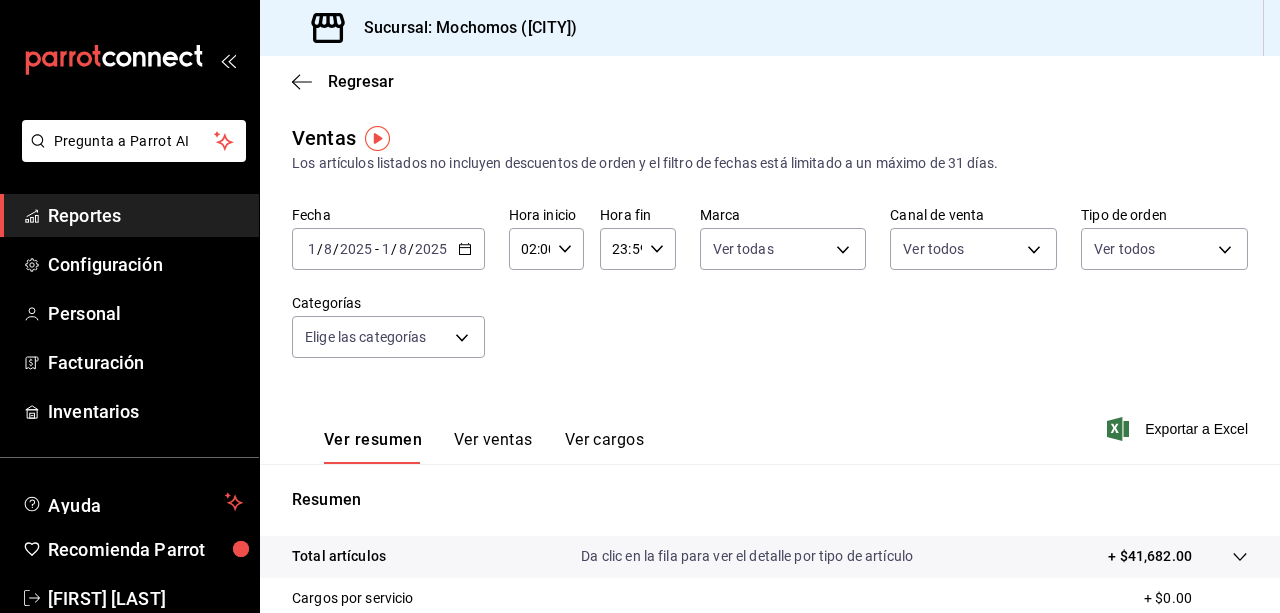 click on "Pregunta a Parrot AI Reportes   Configuración   Personal   Facturación   Inventarios   Ayuda Recomienda Parrot   [FIRST] [LAST]   Sugerir nueva función   Sucursal: Mochomos ([CITY]) Regresar Ventas Los artículos listados no incluyen descuentos de orden y el filtro de fechas está limitado a un máximo de 31 días. Fecha 2025-08-01 1 / 8 / 2025 - 2025-08-01 1 / 8 / 2025 Hora inicio 02:00 Hora inicio Hora fin 23:59 Hora fin Marca Ver todas c8544d00-0077-49dd-9e07-f6fffff65e49 Canal de venta Elige los canales de venta Tipo de orden Elige los tipos de orden Categorías Elige las categorías Ver resumen Ver ventas Ver cargos Exportar a Excel Resumen Total artículos Da clic en la fila para ver el detalle por tipo de artículo + $41,682.00 Cargos por servicio + $0.00 Venta bruta = $41,682.00 Descuentos totales - $0.00 Certificados de regalo - $4,002.00 Venta total = $37,680.00" at bounding box center [640, 306] 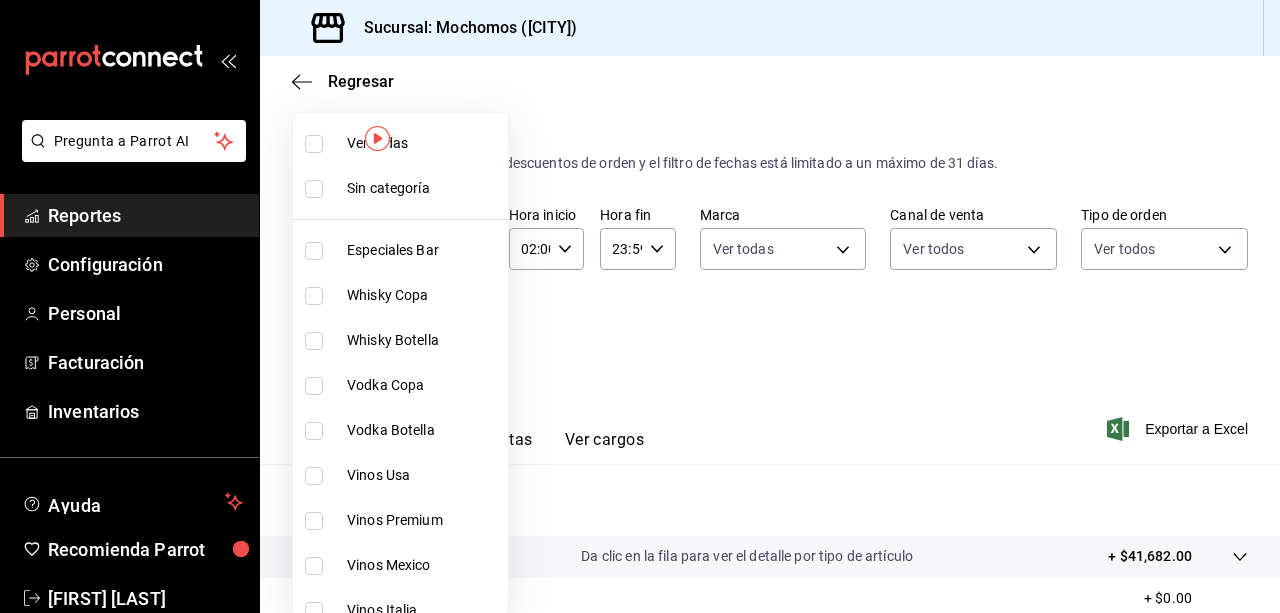 click on "Ver todas" at bounding box center (423, 143) 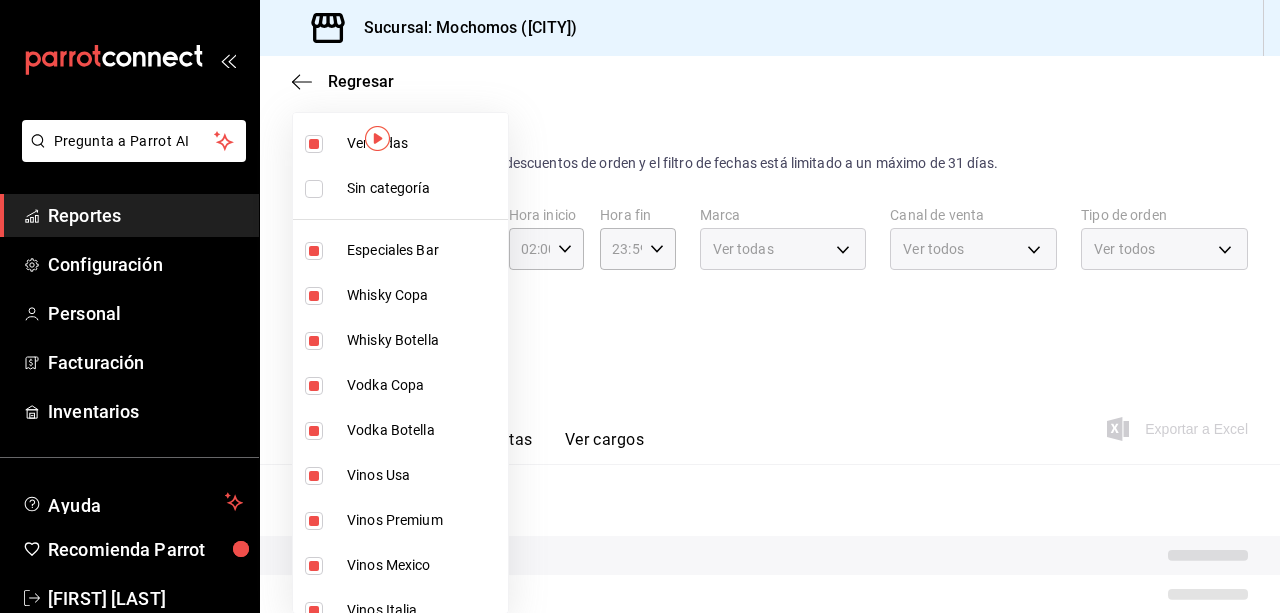 click at bounding box center (640, 306) 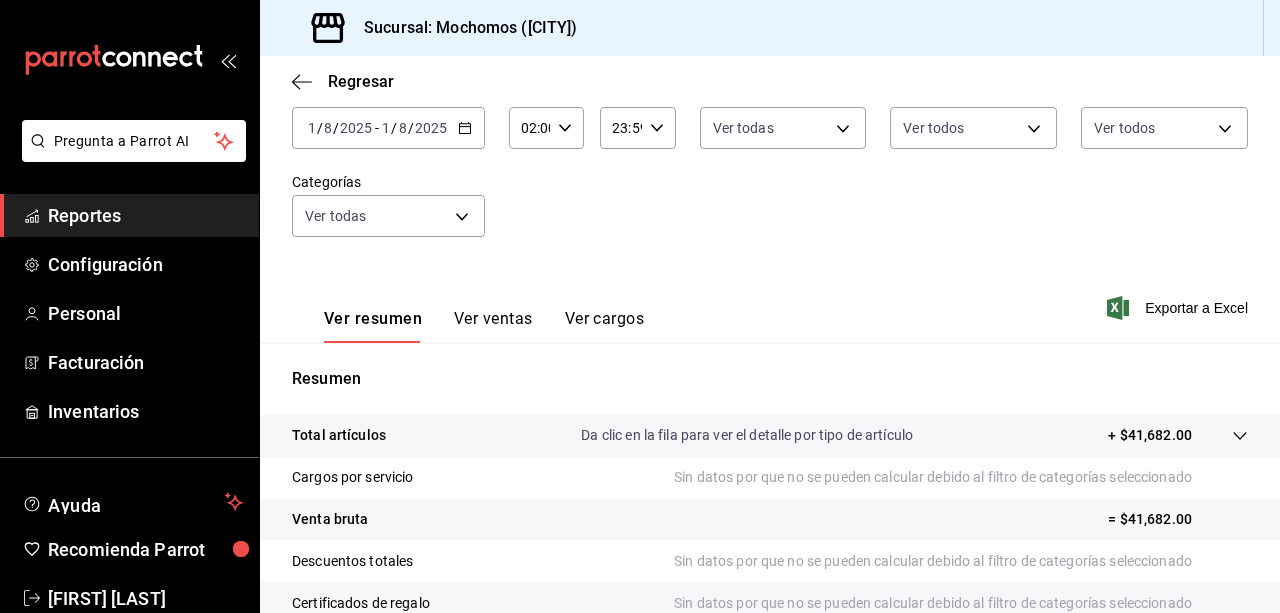 scroll, scrollTop: 0, scrollLeft: 0, axis: both 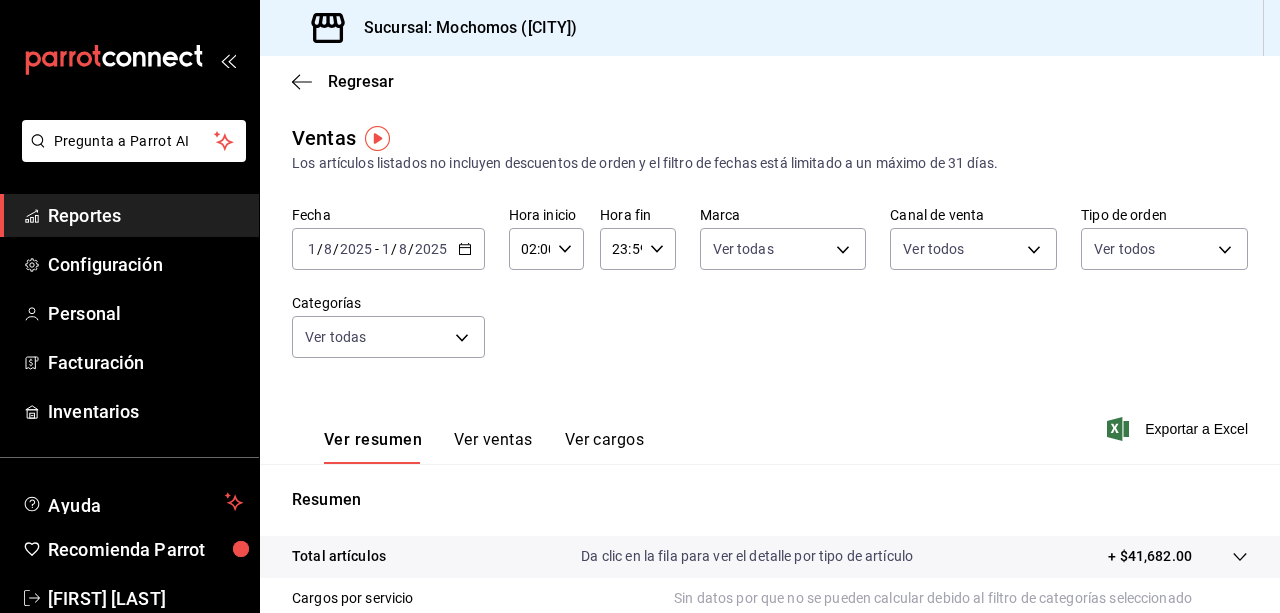 click on "2025-08-01 1 / 8 / 2025 - 2025-08-01 1 / 8 / 2025" at bounding box center [388, 249] 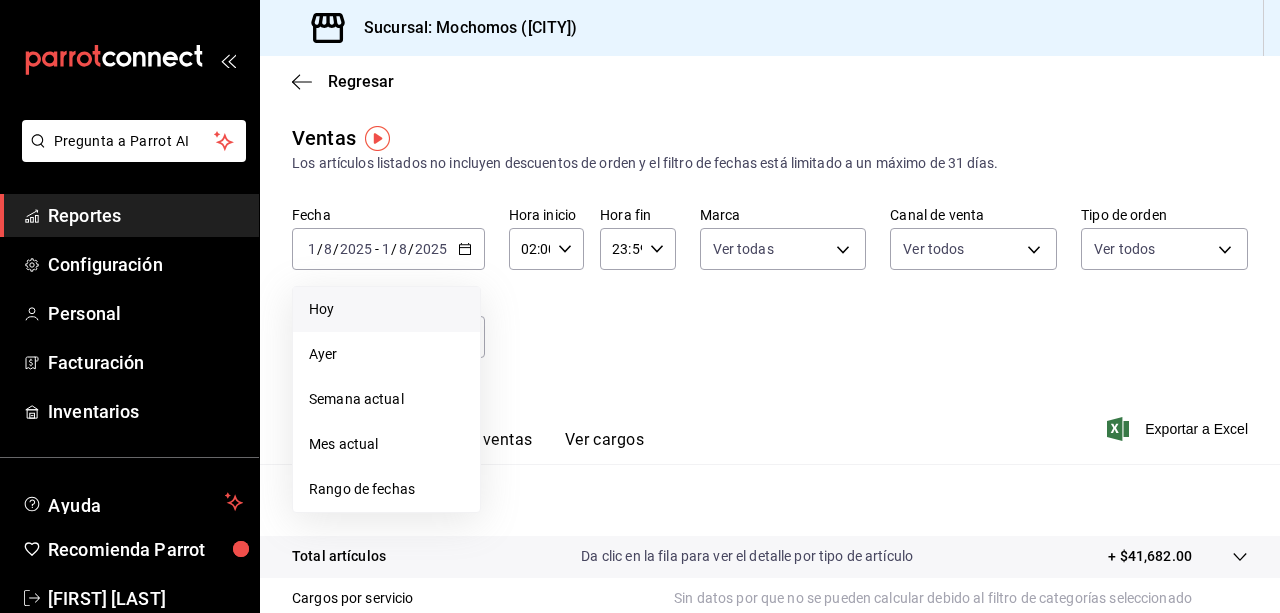 click on "Hoy" at bounding box center [386, 309] 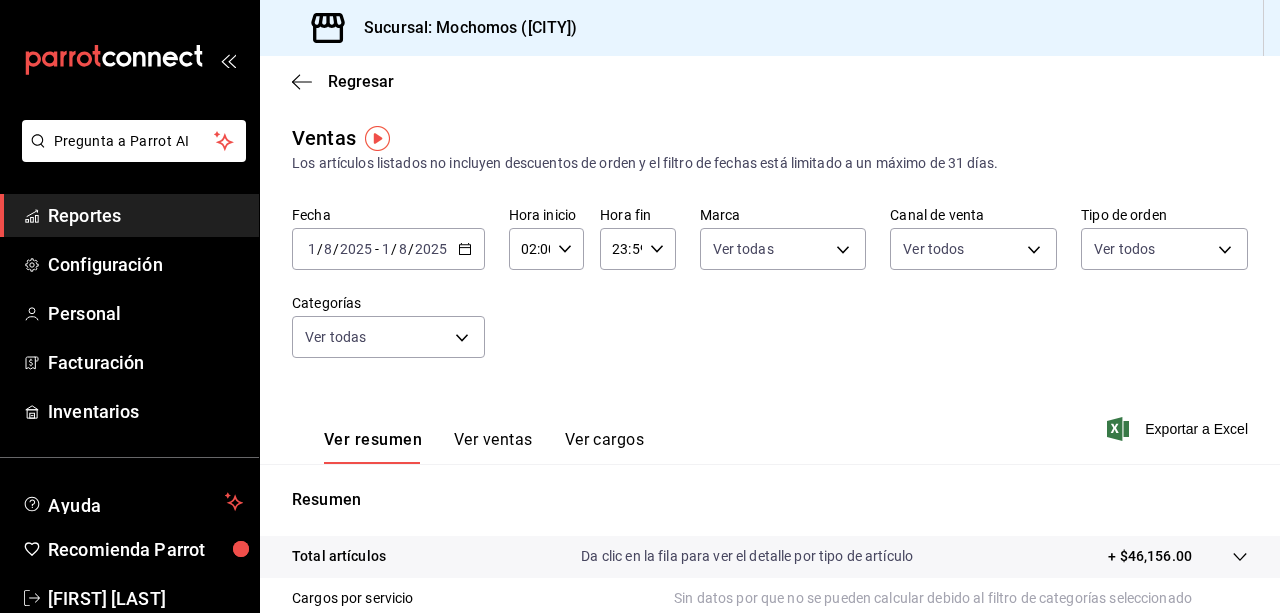 click 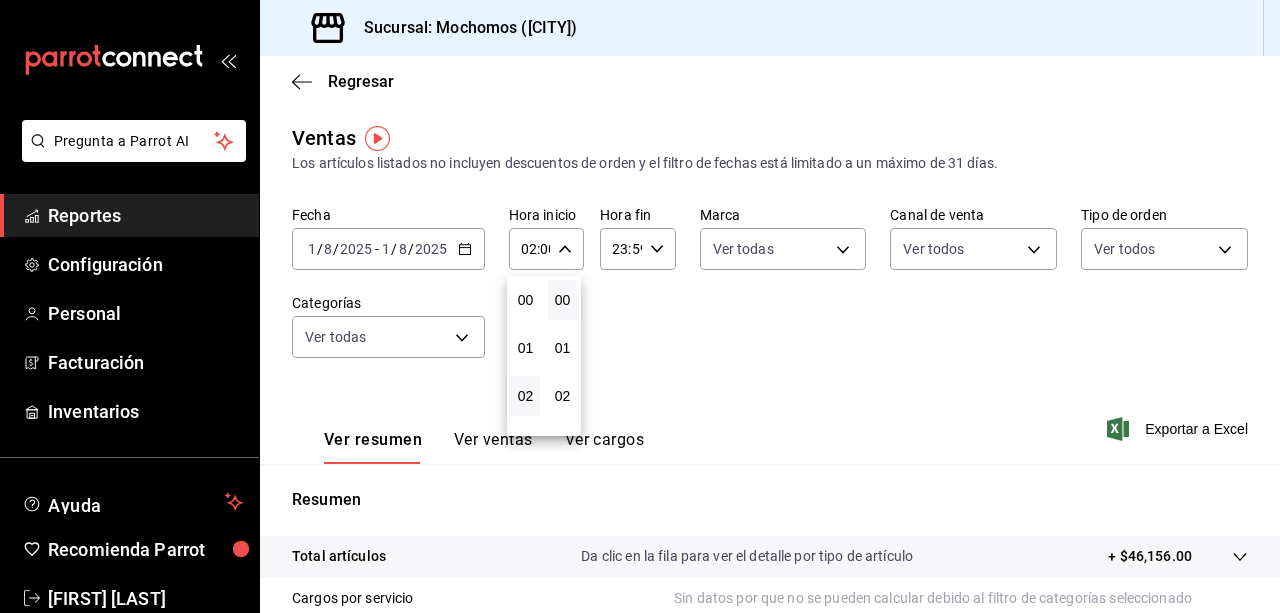 scroll, scrollTop: 96, scrollLeft: 0, axis: vertical 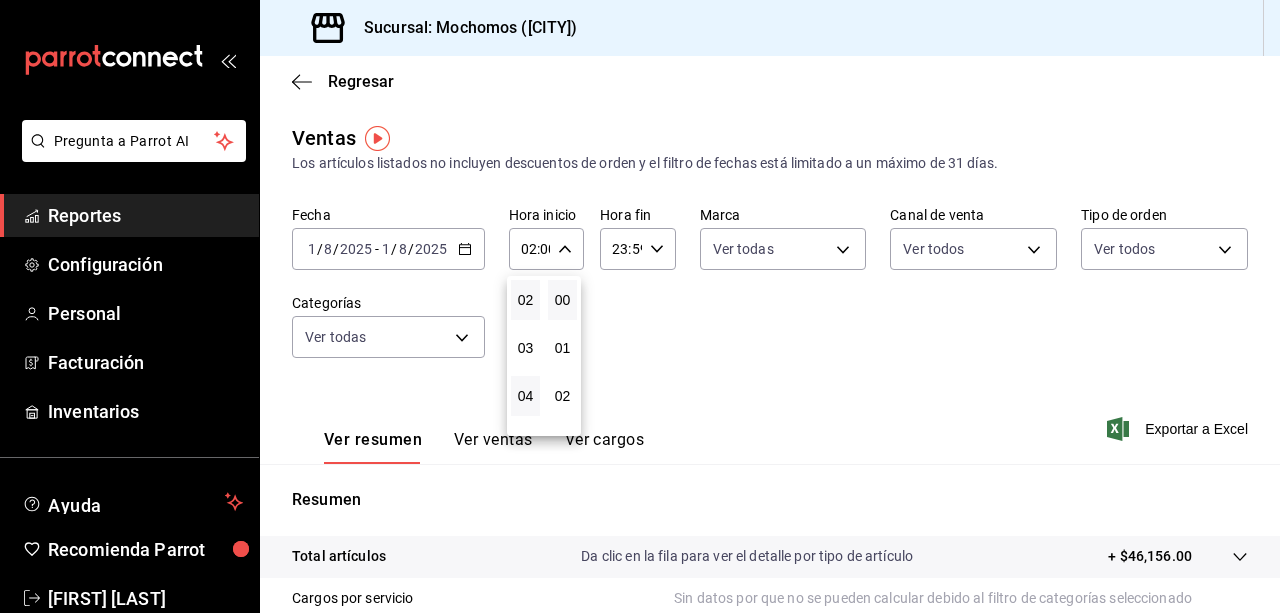 click on "04" at bounding box center (525, 396) 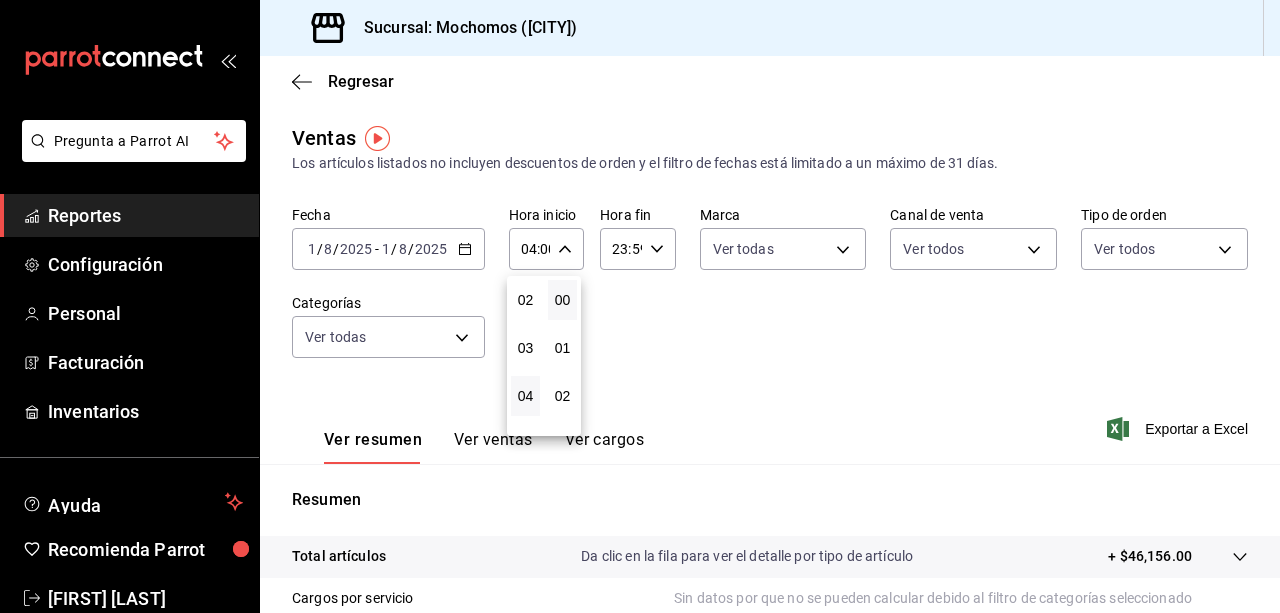 click at bounding box center (640, 306) 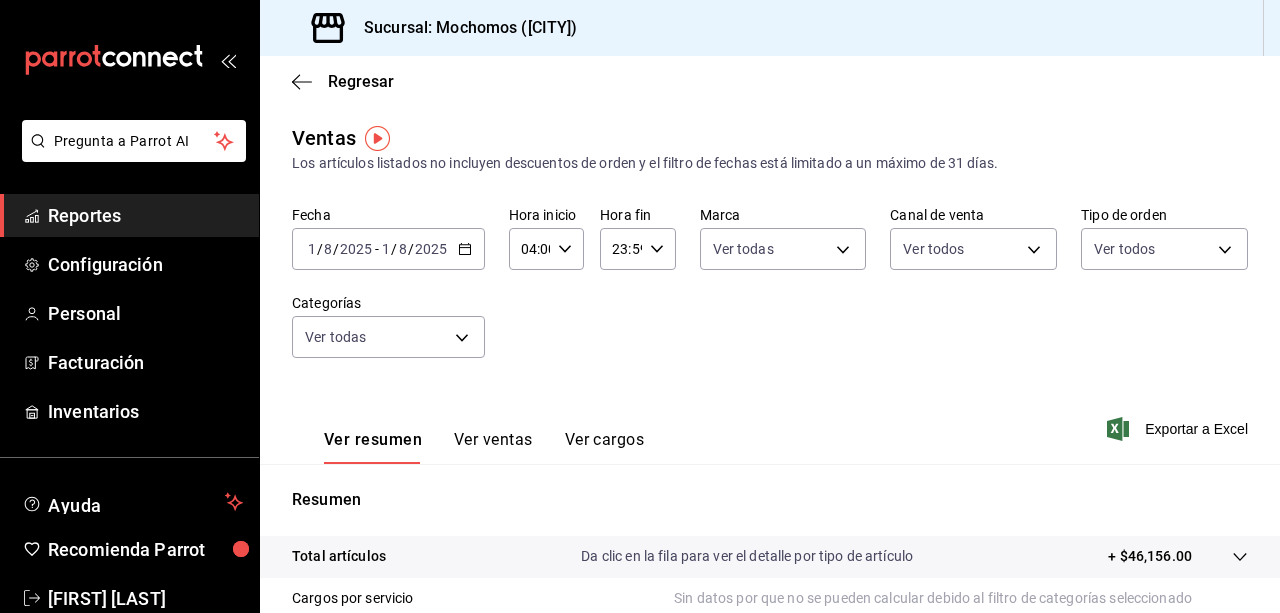 click on "Pregunta a Parrot AI Reportes   Configuración   Personal   Facturación   Inventarios   Ayuda Recomienda Parrot   [FIRST] [LAST]   Sugerir nueva función   Sucursal: Mochomos ([CITY]) Regresar Ventas Los artículos listados no incluyen descuentos de orden y el filtro de fechas está limitado a un máximo de 31 días. Fecha [DATE]   / [DATE] - [DATE]   / [DATE] Hora inicio [TIME] Hora inicio Hora fin [TIME] Hora fin Marca Ver todas [UUID] Canal de venta Ver todos PARROT,UBER_EATS,RAPPI,DIDI_FOOD,ONLINE Tipo de orden Elige los tipos de orden Categorías Elige las categorías Ver resumen Ver ventas Ver cargos Exportar a Excel Resumen Total artículos Da clic en la fila para ver el detalle por tipo de artículo + $46,156.00 Cargos por servicio  Sin datos por que no se pueden calcular debido al filtro de categorías seleccionado Venta bruta = $46,156.00 Descuentos totales Reportes" at bounding box center [640, 306] 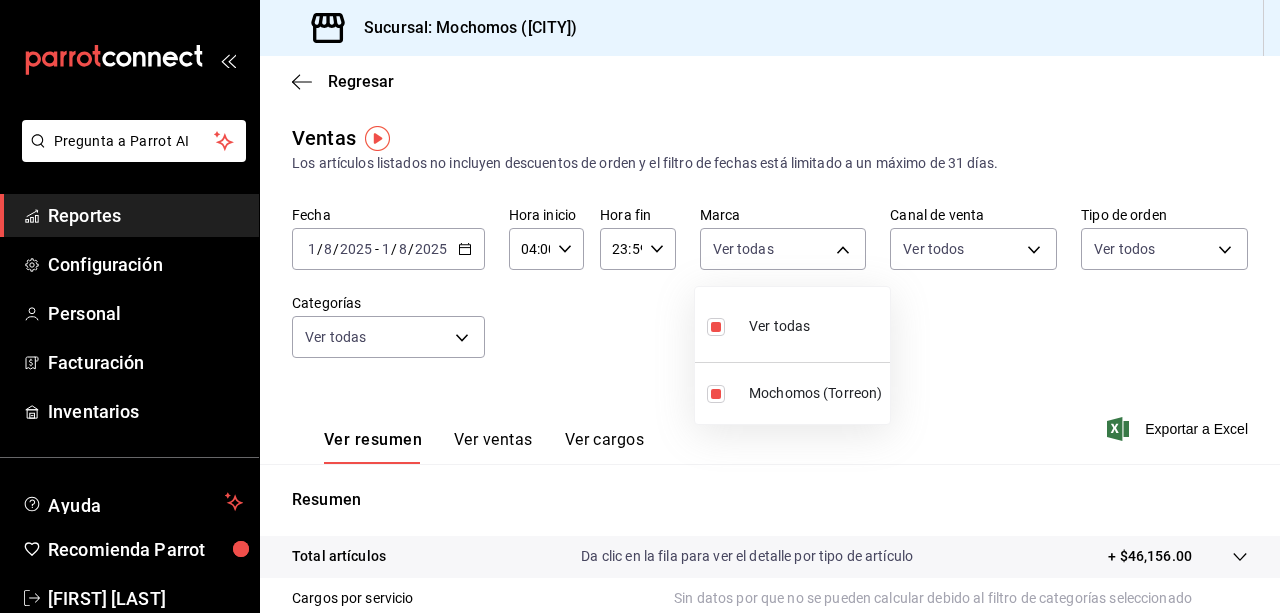 click at bounding box center (640, 306) 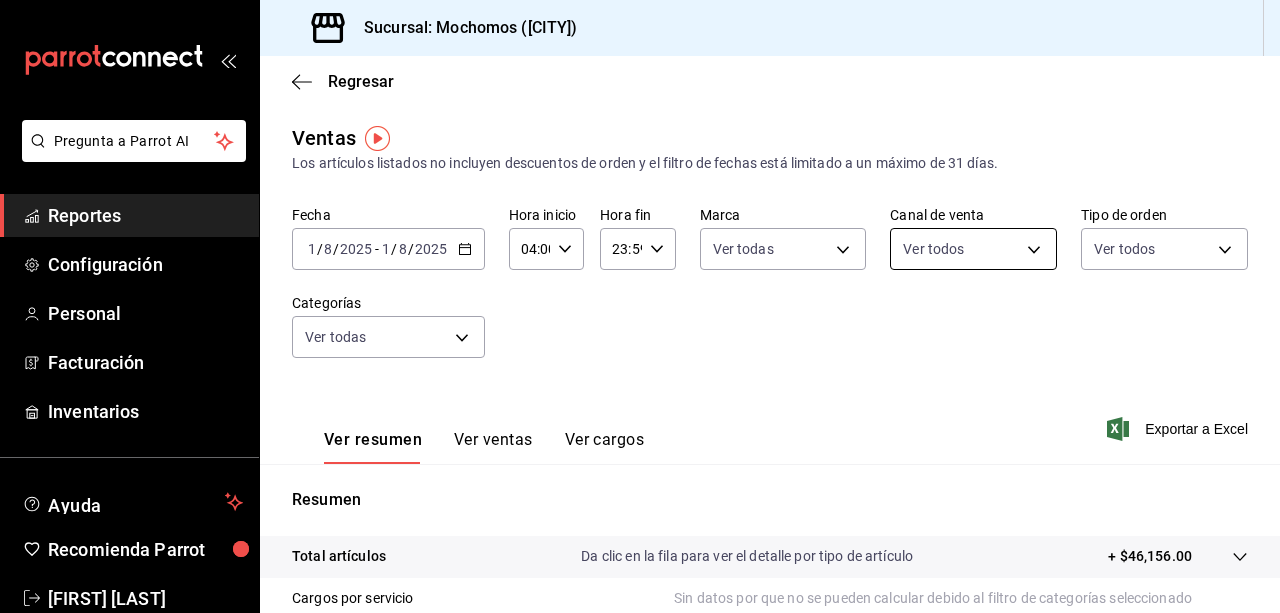 click on "Pregunta a Parrot AI Reportes   Configuración   Personal   Facturación   Inventarios   Ayuda Recomienda Parrot   [FIRST] [LAST]   Sugerir nueva función   Sucursal: Mochomos ([CITY]) Regresar Ventas Los artículos listados no incluyen descuentos de orden y el filtro de fechas está limitado a un máximo de 31 días. Fecha [DATE]   / [DATE] - [DATE]   / [DATE] Hora inicio [TIME] Hora inicio Hora fin [TIME] Hora fin Marca Ver todas [UUID] Canal de venta Ver todos PARROT,UBER_EATS,RAPPI,DIDI_FOOD,ONLINE Tipo de orden Elige los tipos de orden Categorías Elige las categorías Ver resumen Ver ventas Ver cargos Exportar a Excel Resumen Total artículos Da clic en la fila para ver el detalle por tipo de artículo + $46,156.00 Cargos por servicio  Sin datos por que no se pueden calcular debido al filtro de categorías seleccionado Venta bruta = $46,156.00 Descuentos totales Reportes" at bounding box center [640, 306] 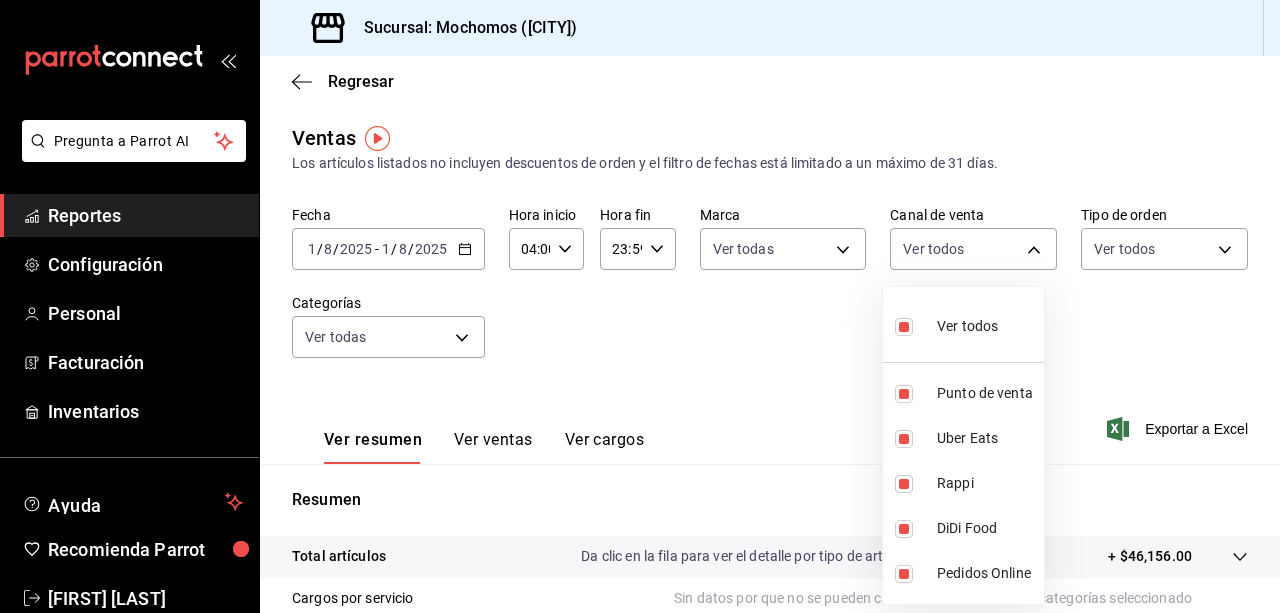 click at bounding box center (640, 306) 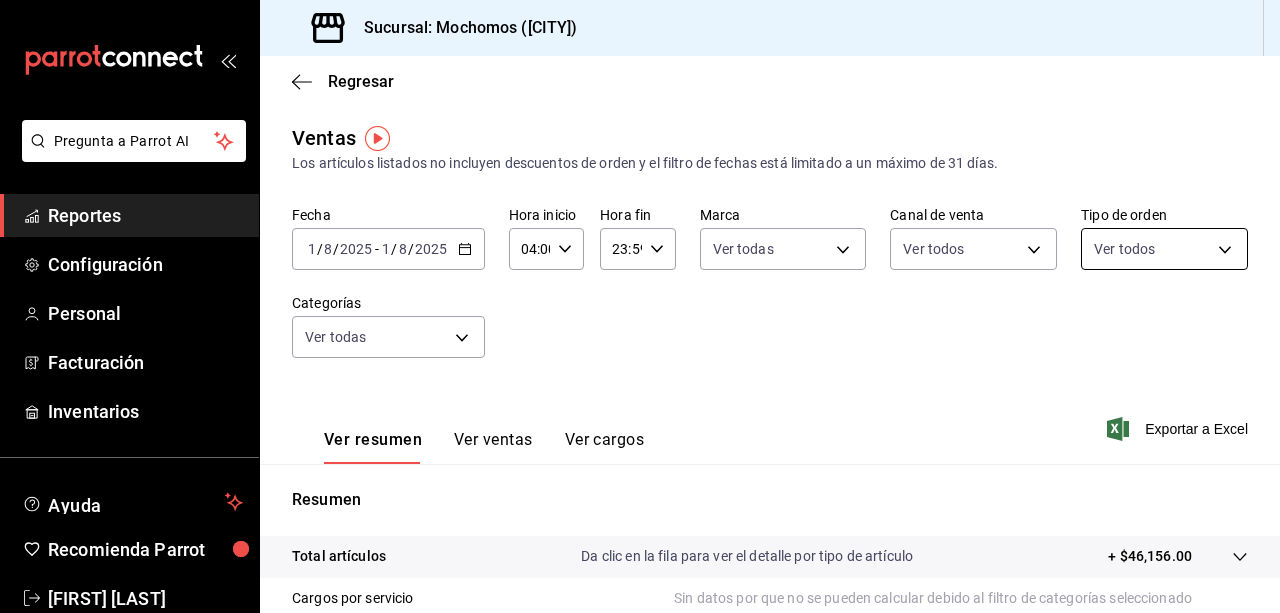click on "Pregunta a Parrot AI Reportes   Configuración   Personal   Facturación   Inventarios   Ayuda Recomienda Parrot   [FIRST] [LAST]   Sugerir nueva función   Sucursal: Mochomos ([CITY]) Regresar Ventas Los artículos listados no incluyen descuentos de orden y el filtro de fechas está limitado a un máximo de 31 días. Fecha [DATE]   / [DATE] - [DATE]   / [DATE] Hora inicio [TIME] Hora inicio Hora fin [TIME] Hora fin Marca Ver todas [UUID] Canal de venta Ver todos PARROT,UBER_EATS,RAPPI,DIDI_FOOD,ONLINE Tipo de orden Elige los tipos de orden Categorías Elige las categorías Ver resumen Ver ventas Ver cargos Exportar a Excel Resumen Total artículos Da clic en la fila para ver el detalle por tipo de artículo + $46,156.00 Cargos por servicio  Sin datos por que no se pueden calcular debido al filtro de categorías seleccionado Venta bruta = $46,156.00 Descuentos totales Reportes" at bounding box center (640, 306) 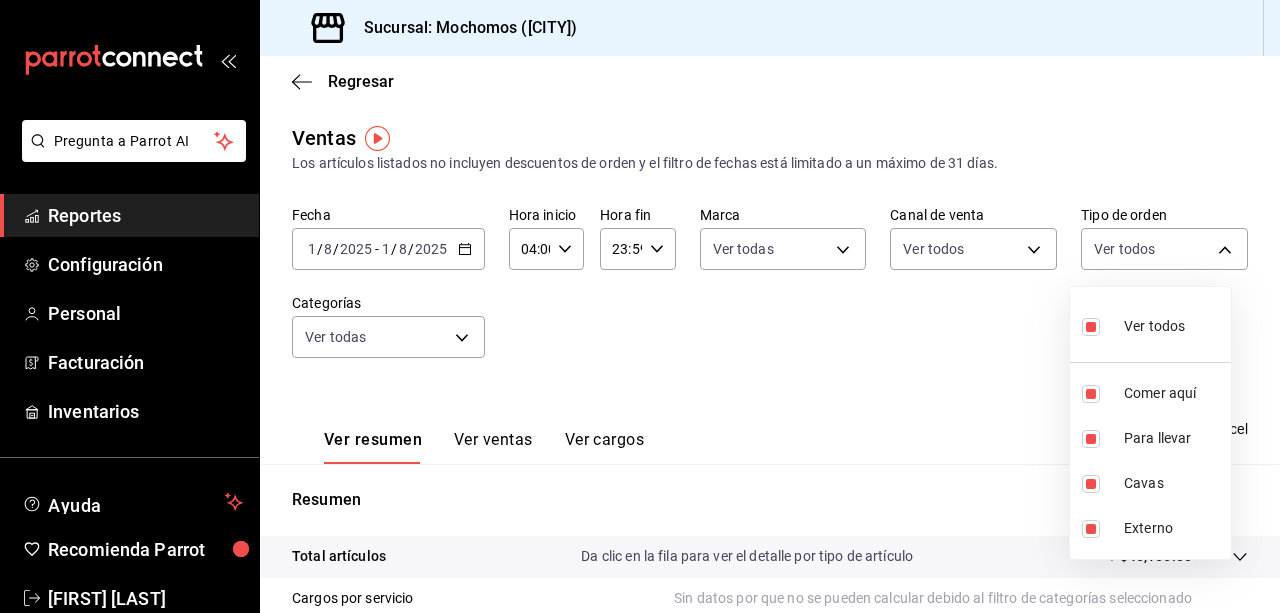 click at bounding box center [640, 306] 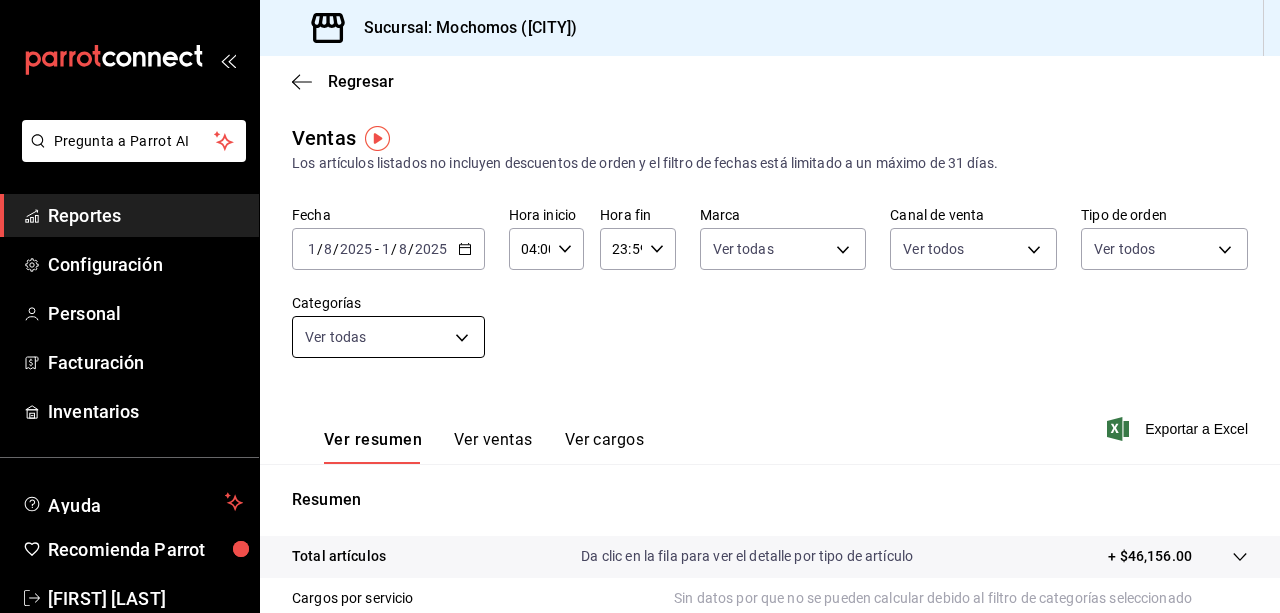 click on "Pregunta a Parrot AI Reportes   Configuración   Personal   Facturación   Inventarios   Ayuda Recomienda Parrot   [FIRST] [LAST]   Sugerir nueva función   Sucursal: Mochomos ([CITY]) Regresar Ventas Los artículos listados no incluyen descuentos de orden y el filtro de fechas está limitado a un máximo de 31 días. Fecha [DATE]   / [DATE] - [DATE]   / [DATE] Hora inicio [TIME] Hora inicio Hora fin [TIME] Hora fin Marca Ver todas [UUID] Canal de venta Ver todos PARROT,UBER_EATS,RAPPI,DIDI_FOOD,ONLINE Tipo de orden Elige los tipos de orden Categorías Elige las categorías Ver resumen Ver ventas Ver cargos Exportar a Excel Resumen Total artículos Da clic en la fila para ver el detalle por tipo de artículo + $46,156.00 Cargos por servicio  Sin datos por que no se pueden calcular debido al filtro de categorías seleccionado Venta bruta = $46,156.00 Descuentos totales Reportes" at bounding box center (640, 306) 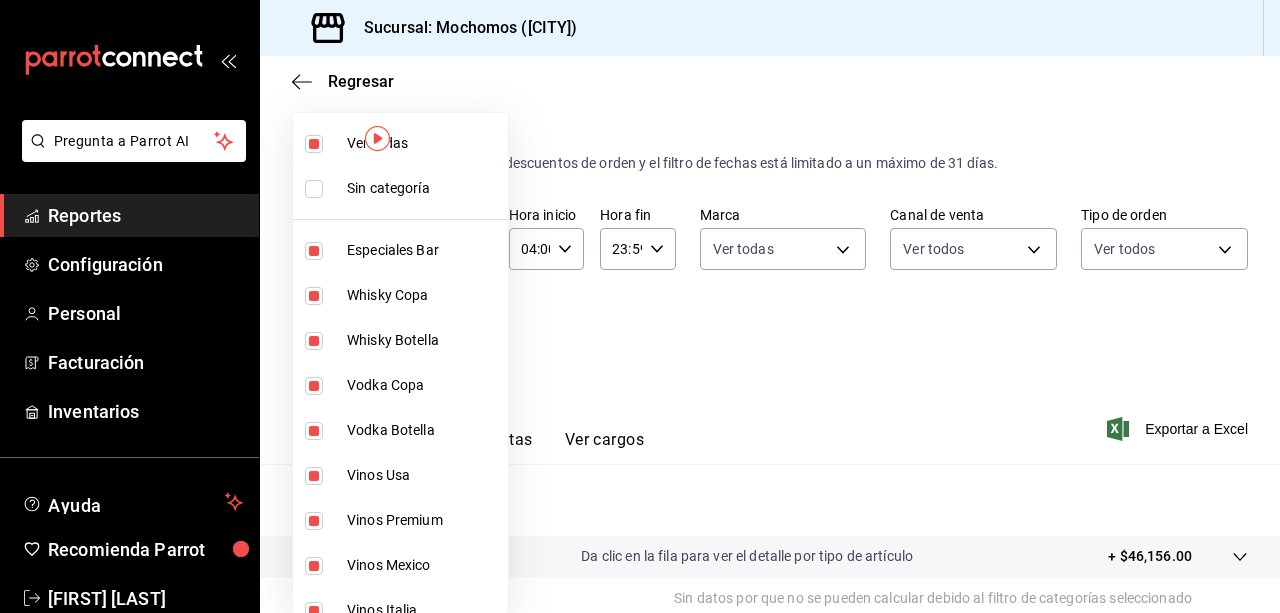 click on "Ver todas" at bounding box center (423, 143) 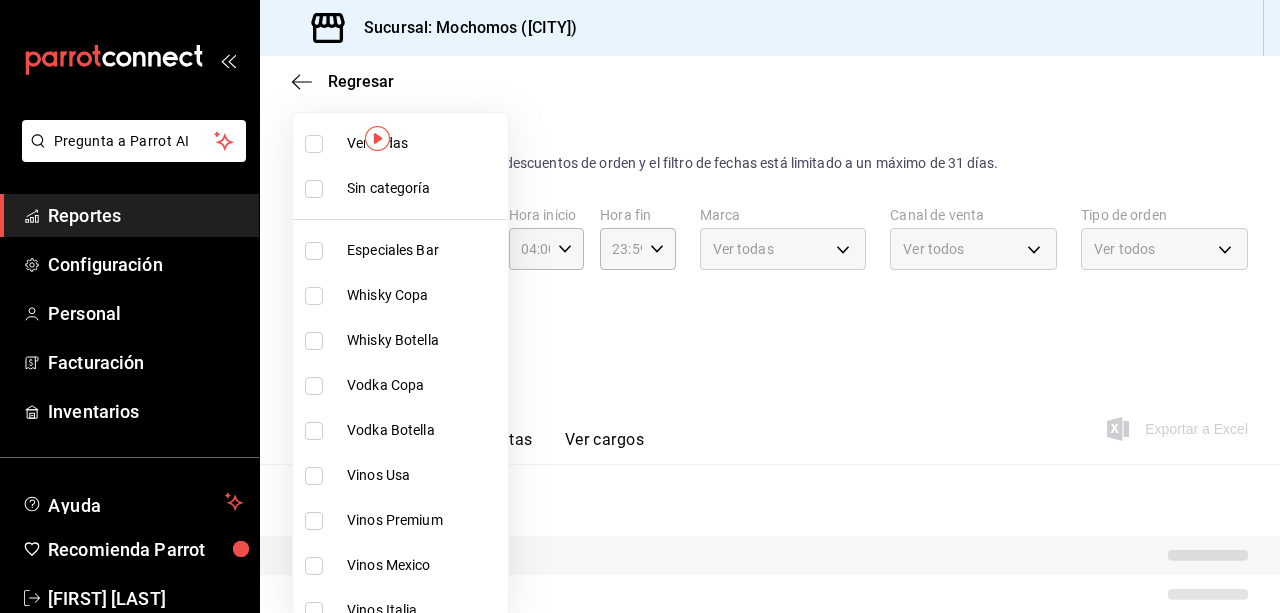click on "Ver todas" at bounding box center (423, 143) 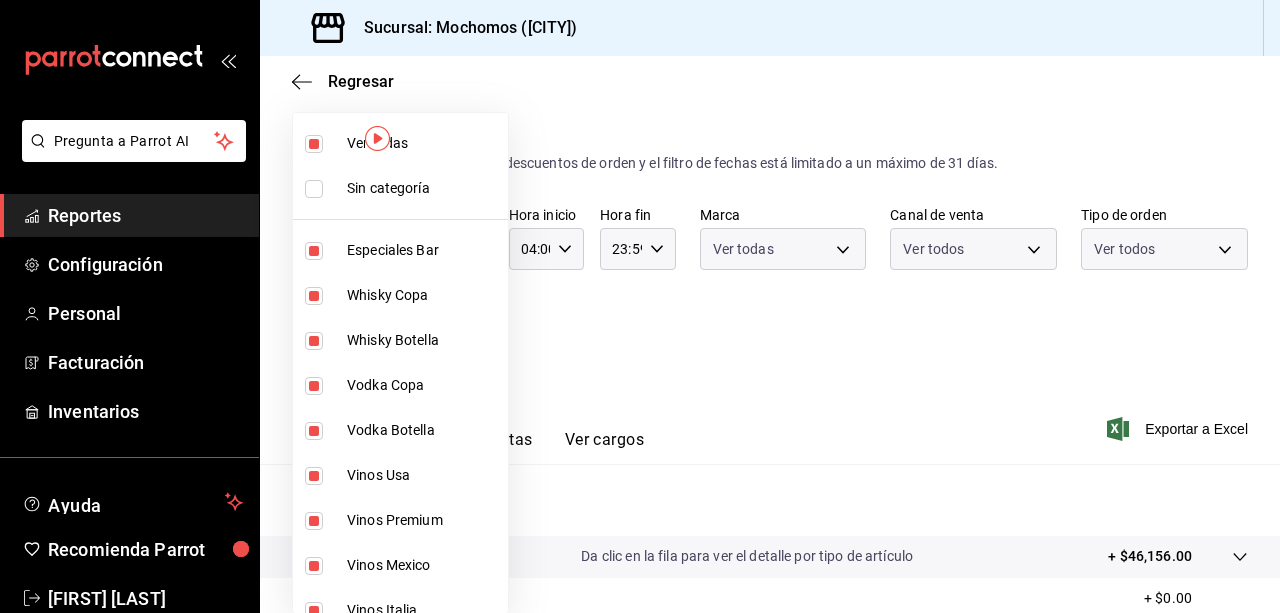 type on "[UUID],[UUID],[UUID],EXTERNAL" 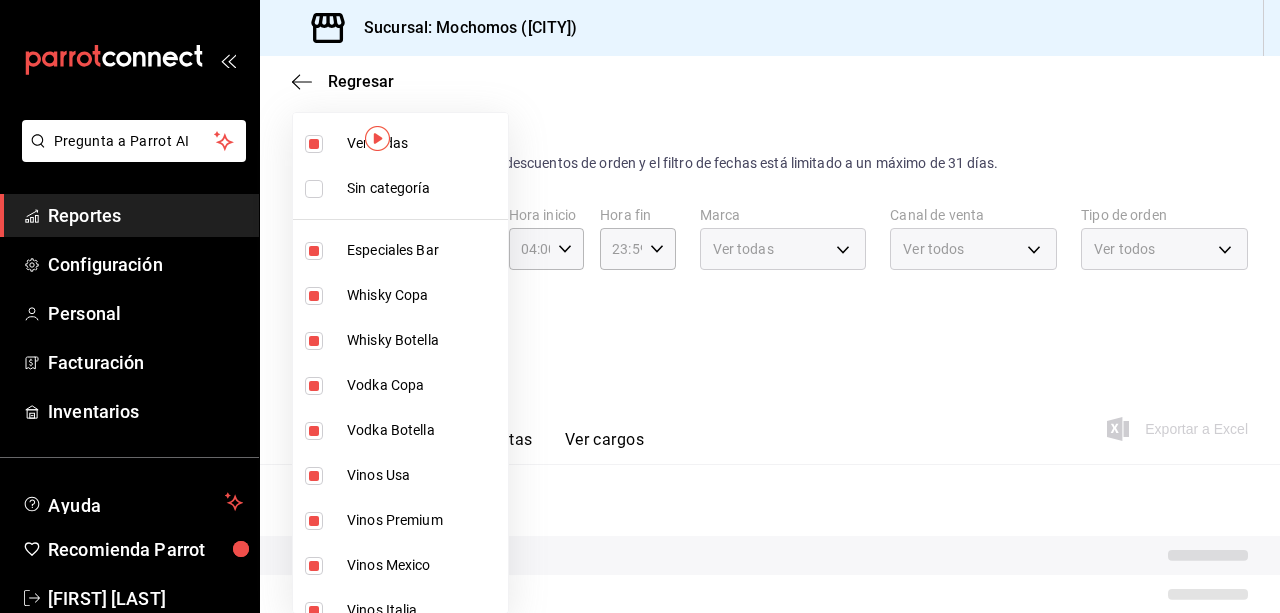 click at bounding box center (640, 306) 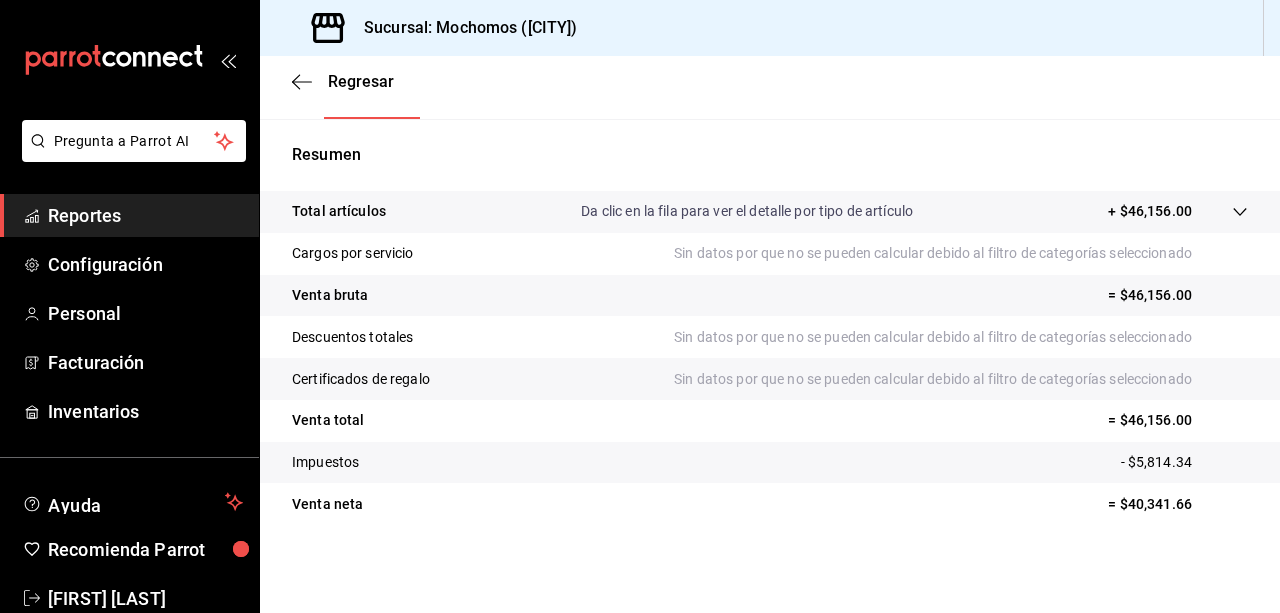 scroll, scrollTop: 0, scrollLeft: 0, axis: both 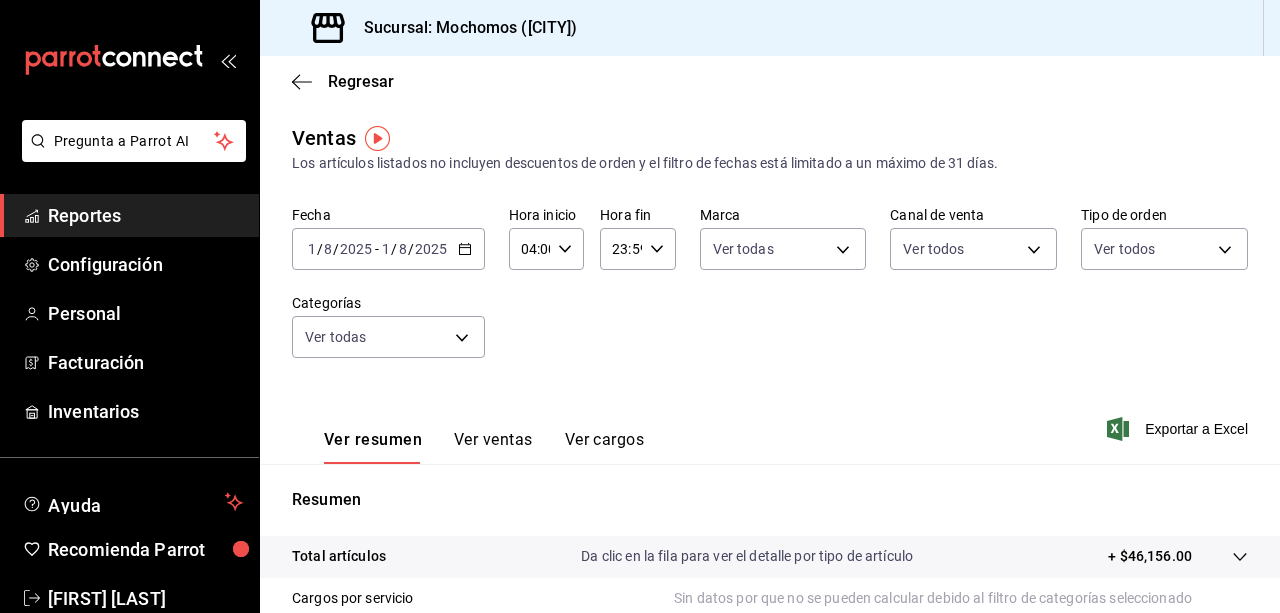 click on "Regresar" at bounding box center [770, 81] 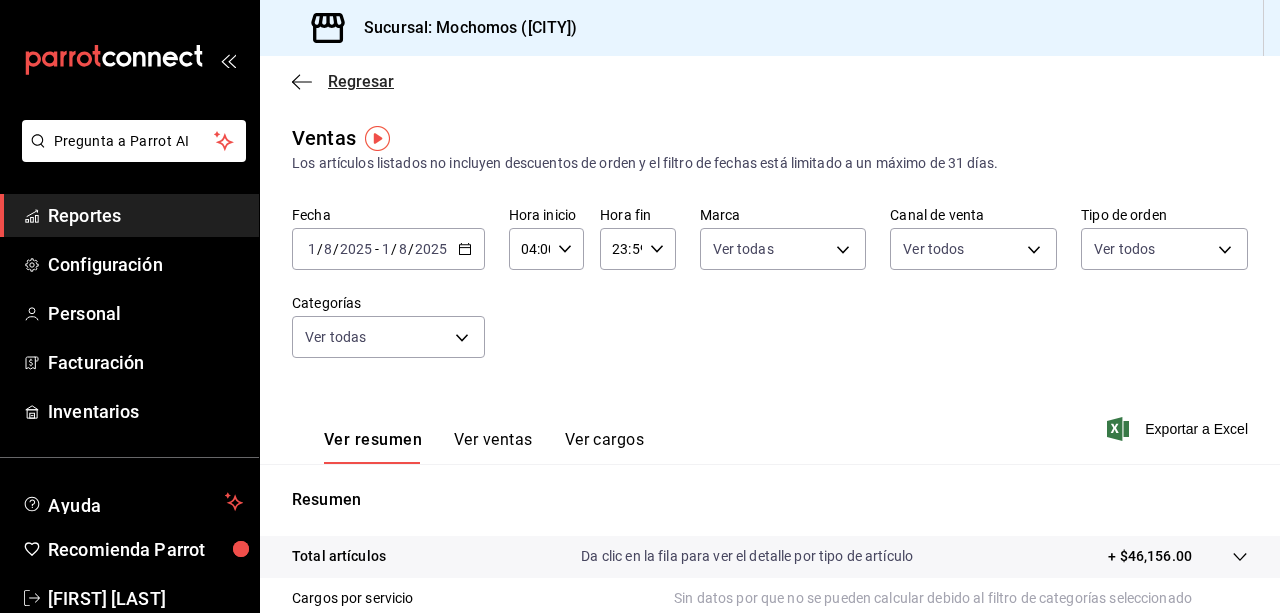 click 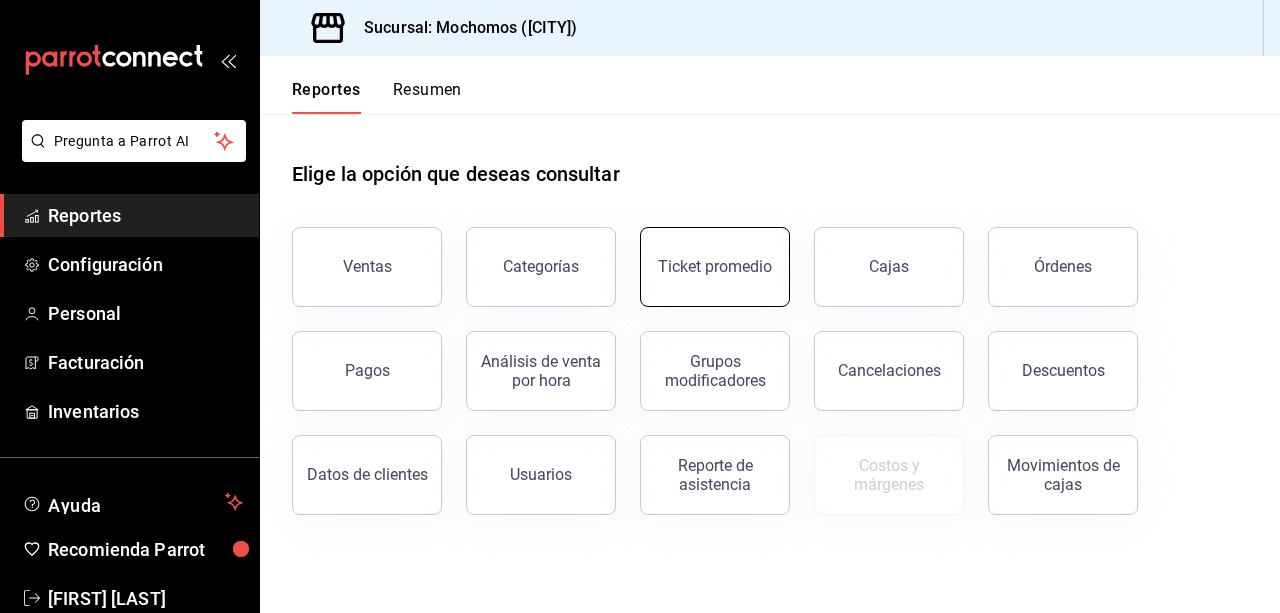 click on "Ticket promedio" at bounding box center (715, 266) 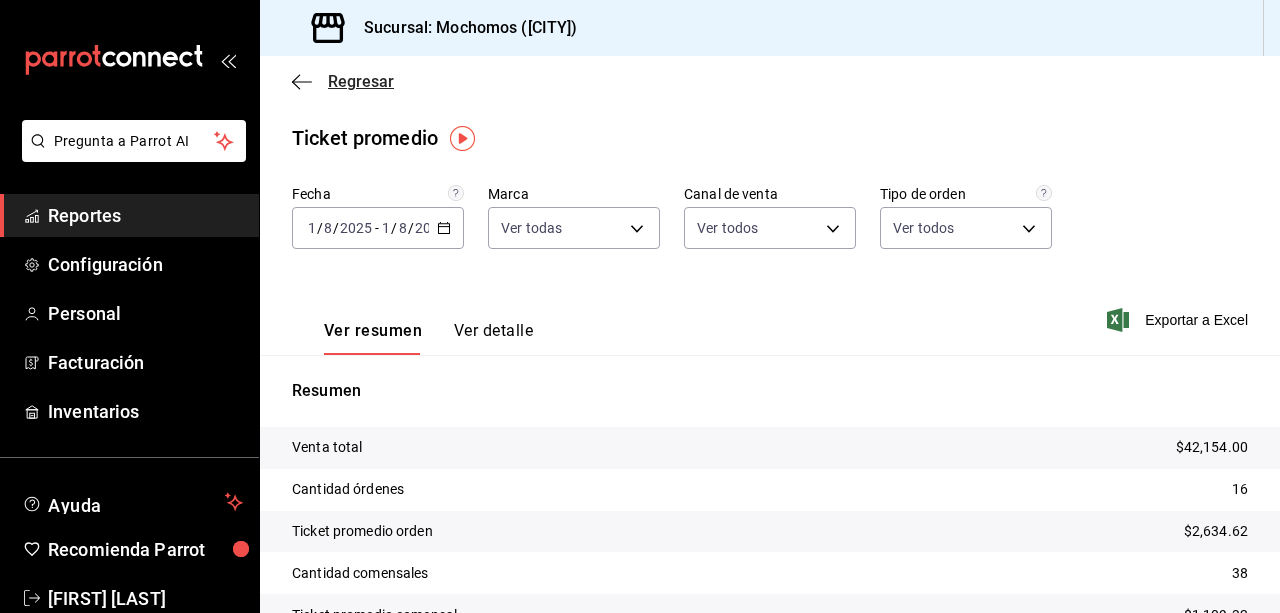 click 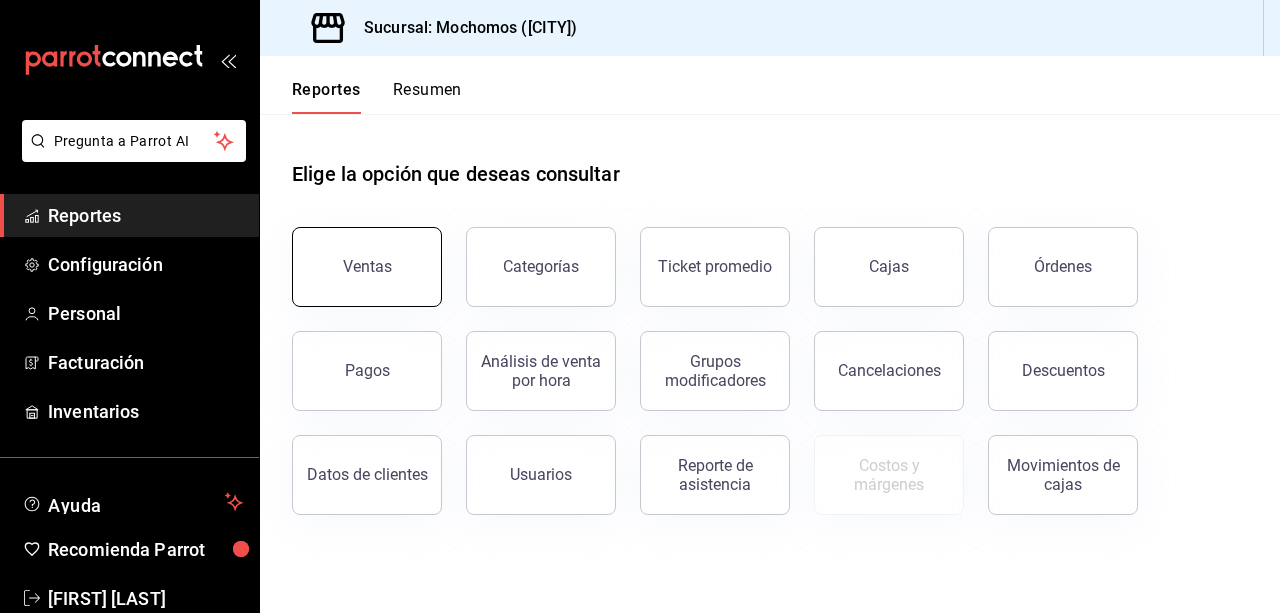 click on "Ventas" at bounding box center [367, 267] 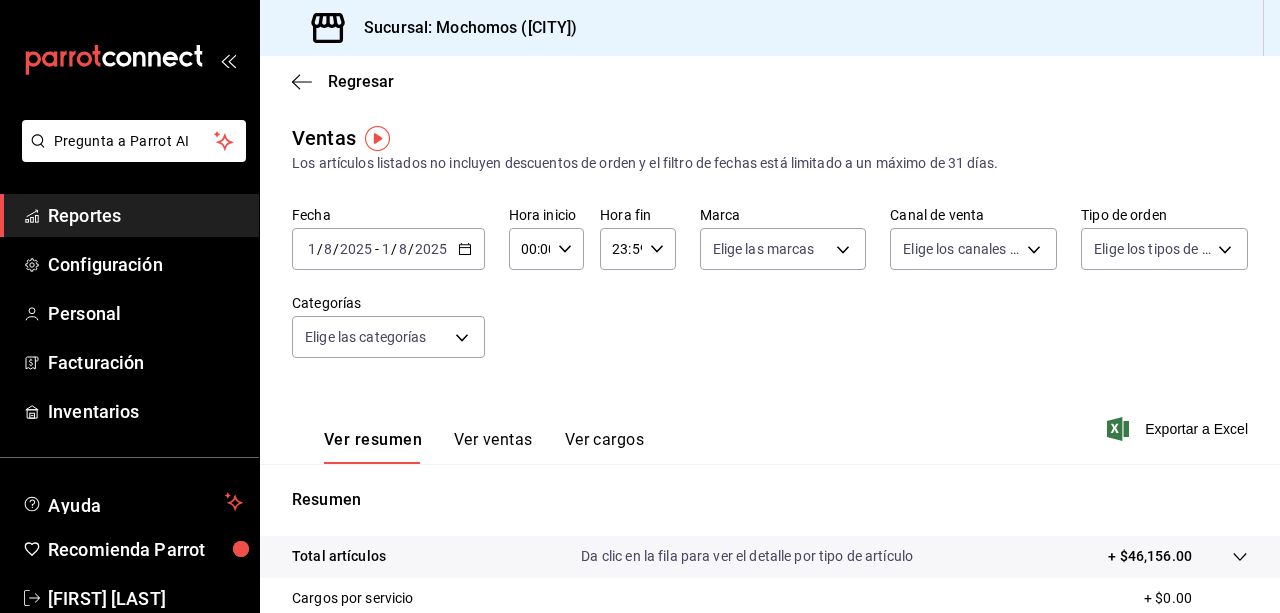 click 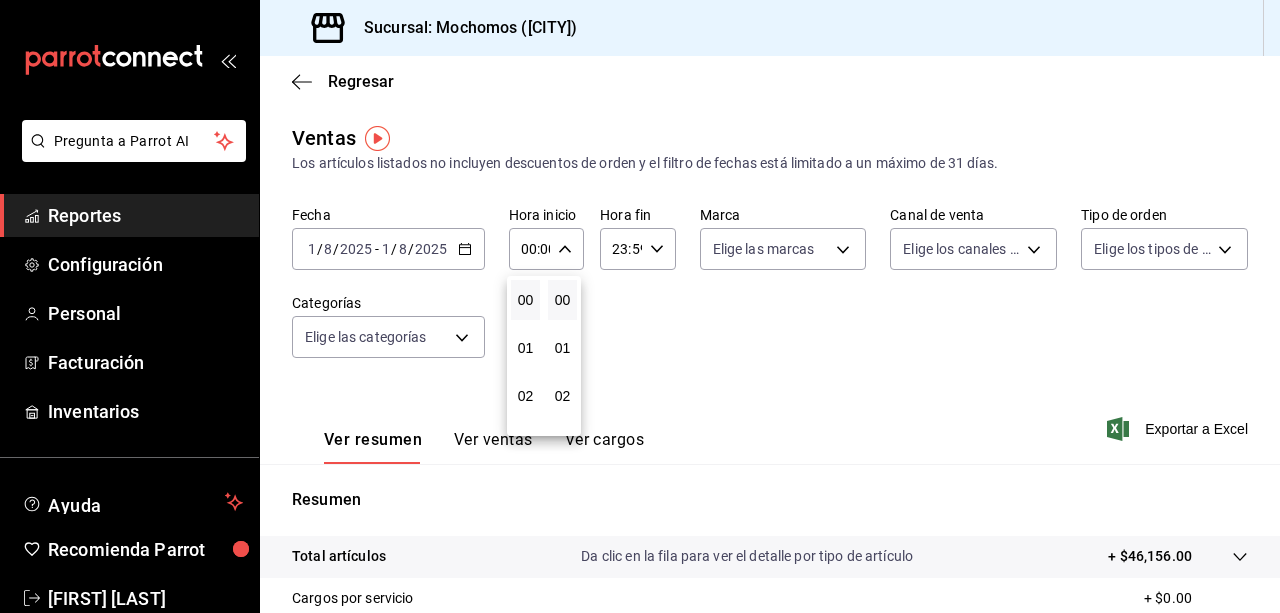 click on "02" at bounding box center (525, 396) 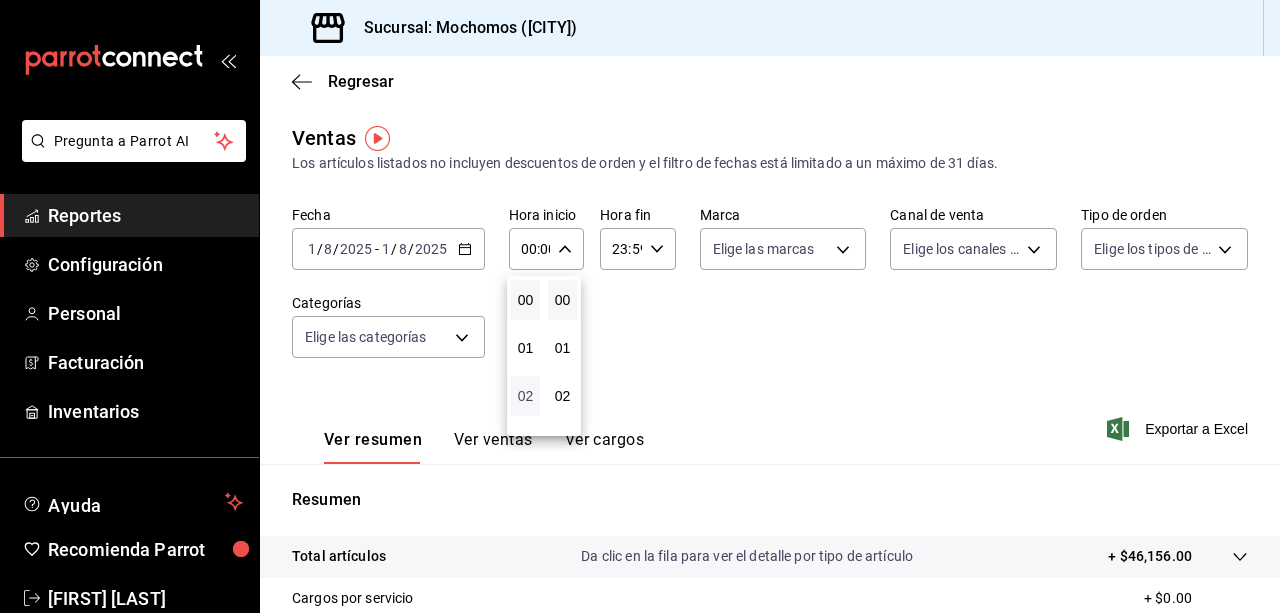 click on "02" at bounding box center [525, 396] 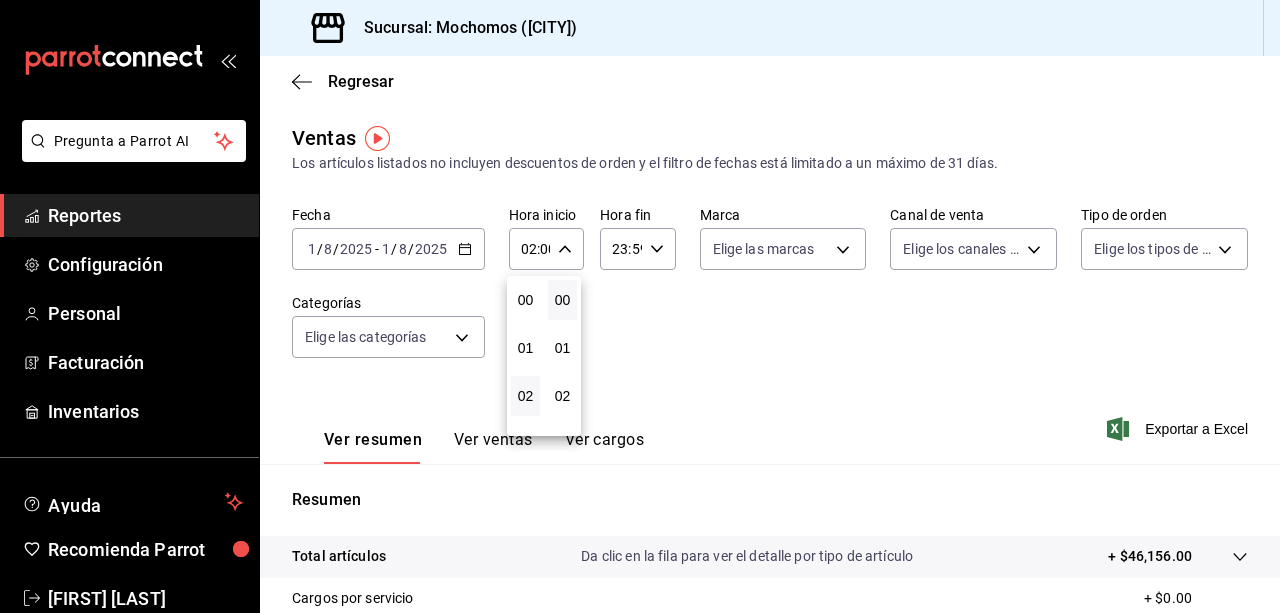 click at bounding box center [640, 306] 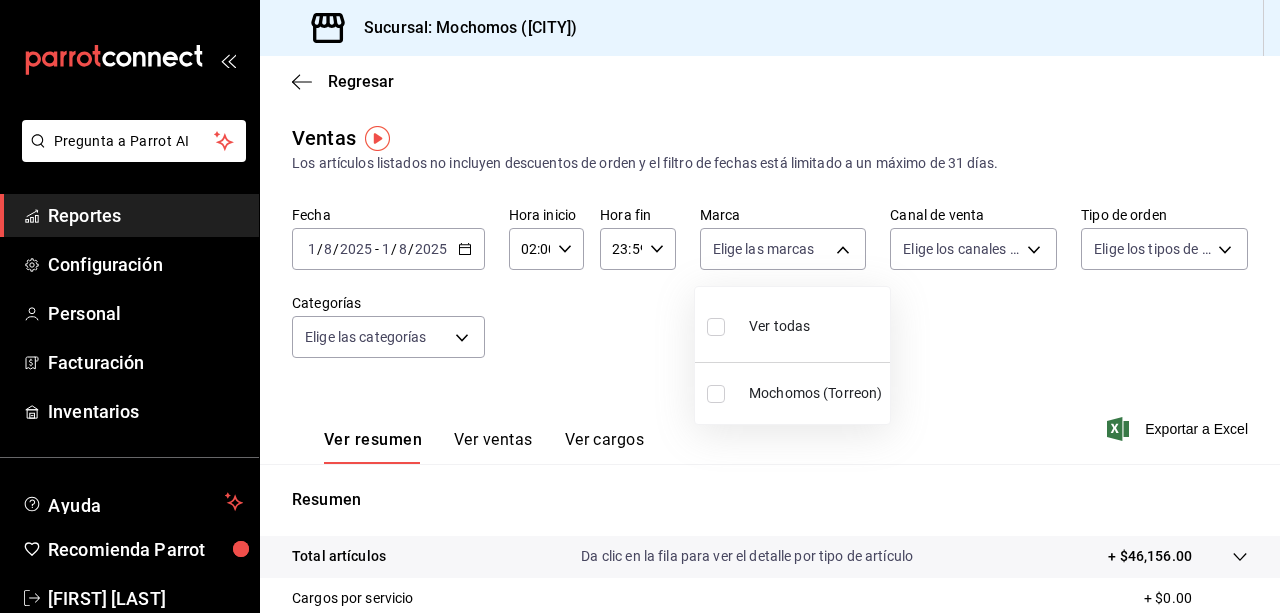 click on "Pregunta a Parrot AI Reportes   Configuración   Personal   Facturación   Inventarios   Ayuda Recomienda Parrot   [FIRST] [LAST]   Sugerir nueva función   Sucursal: Mochomos ([CITY]) Regresar Ventas Los artículos listados no incluyen descuentos de orden y el filtro de fechas está limitado a un máximo de 31 días. Fecha [DATE]   / [DATE] - [DATE]   / [DATE] Hora inicio [TIME] Hora inicio Hora fin [TIME] Hora fin Categorías Elige las categorías Ver resumen Ver ventas Ver cargos Exportar a Excel Resumen Total artículos Da clic en la fila para ver el detalle por tipo de artículo + $46,156.00 Cargos por servicio + $0.00 Venta bruta = $46,156.00 Descuentos totales - $0.00 Certificados de regalo - $4,002.00 Venta total = $42,154.00 Impuestos - $5,814.34 Venta neta = $36,339.66 Pregunta a Parrot AI Reportes   Configuración   Personal   Facturación   Inventarios   Ayuda Recomienda Parrot" at bounding box center (640, 306) 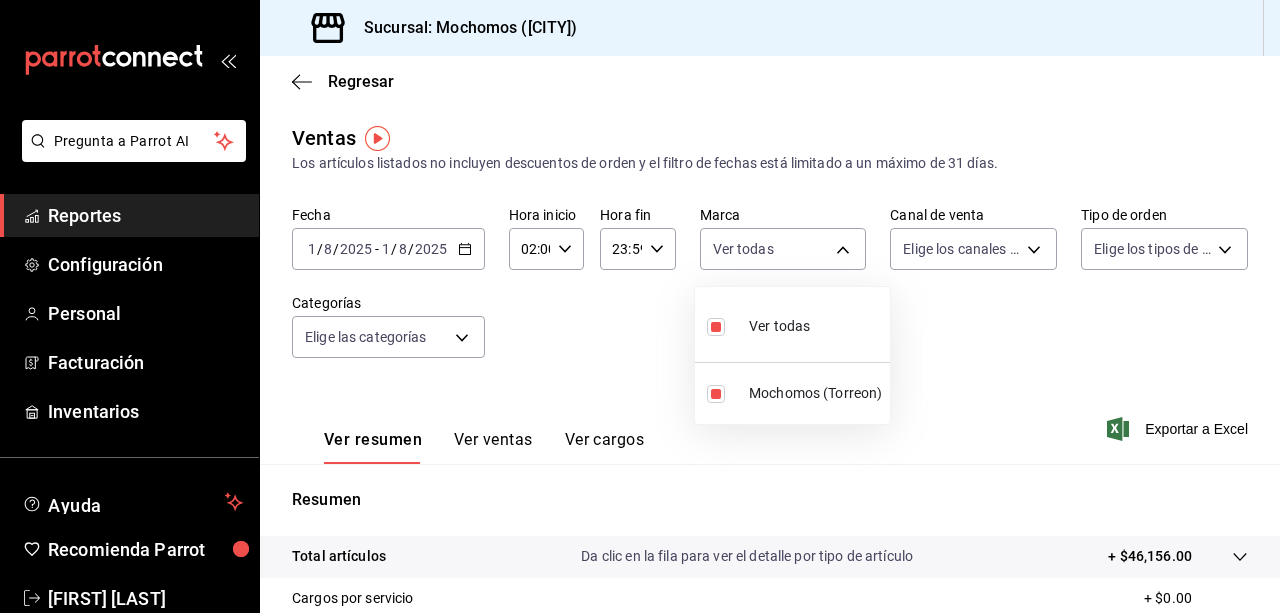 click at bounding box center (640, 306) 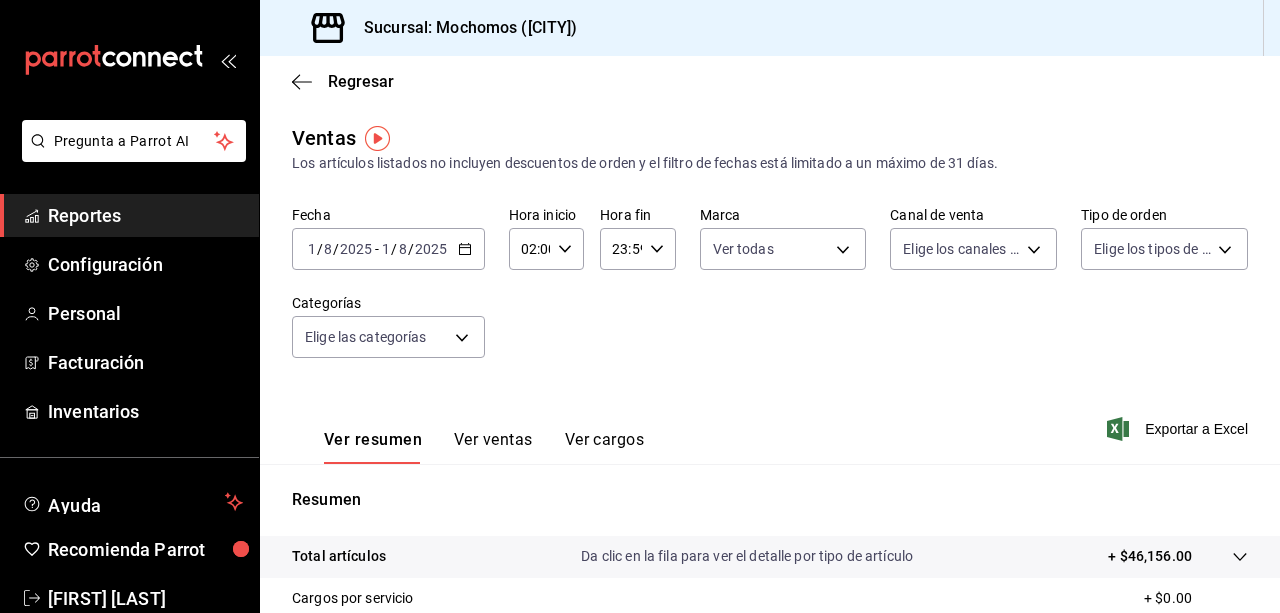 click on "Pregunta a Parrot AI Reportes   Configuración   Personal   Facturación   Inventarios   Ayuda Recomienda Parrot   [FIRST] [LAST]   Sugerir nueva función   Sucursal: Mochomos ([CITY]) Regresar Ventas Los artículos listados no incluyen descuentos de orden y el filtro de fechas está limitado a un máximo de 31 días. Fecha 2025-08-01 1 / 8 / 2025 - 2025-08-01 1 / 8 / 2025 Hora inicio 02:00 Hora inicio Hora fin 23:59 Hora fin Marca Ver todas c8544d00-0077-49dd-9e07-f6fffff65e49 Canal de venta Elige los canales de venta Tipo de orden Elige los tipos de orden Categorías Elige las categorías Ver resumen Ver ventas Ver cargos Exportar a Excel Resumen Total artículos Da clic en la fila para ver el detalle por tipo de artículo + $46,156.00 Cargos por servicio + $0.00 Venta bruta = $46,156.00 Descuentos totales - $0.00 Certificados de regalo - $4,002.00 Venta total = $42,154.00 Impuestos - $5,814.34 Venta neta = $36,339.66 Pregunta a Parrot AI Reportes   Configuración   Personal   Facturación   Inventarios" at bounding box center [640, 306] 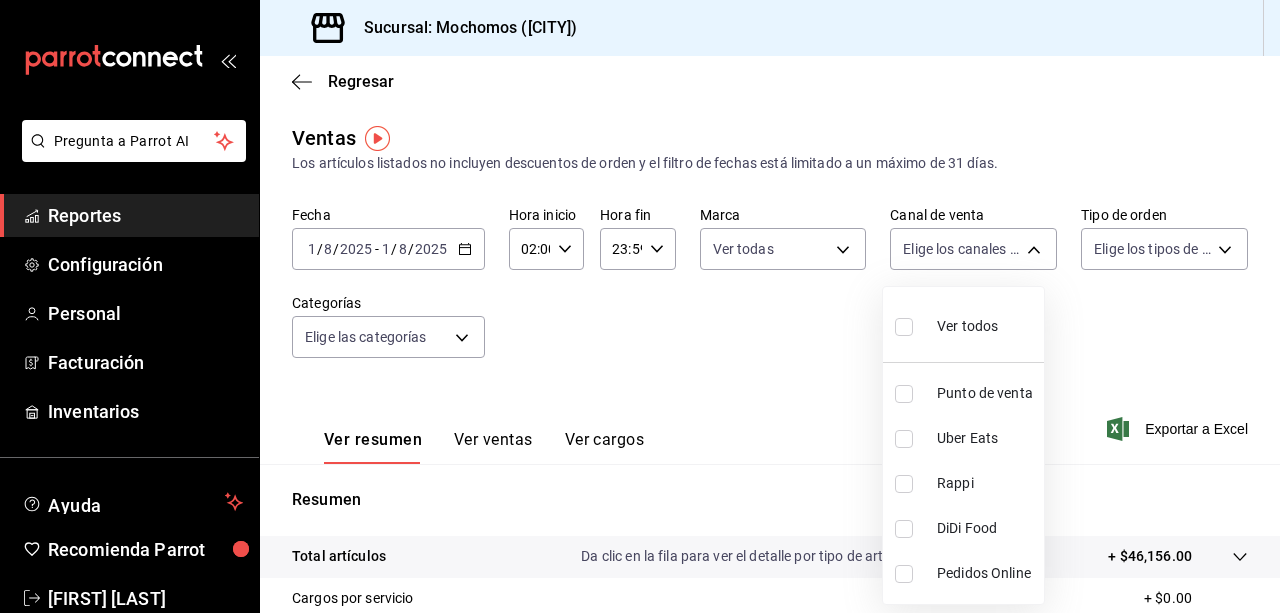 click on "Ver todos" at bounding box center [967, 326] 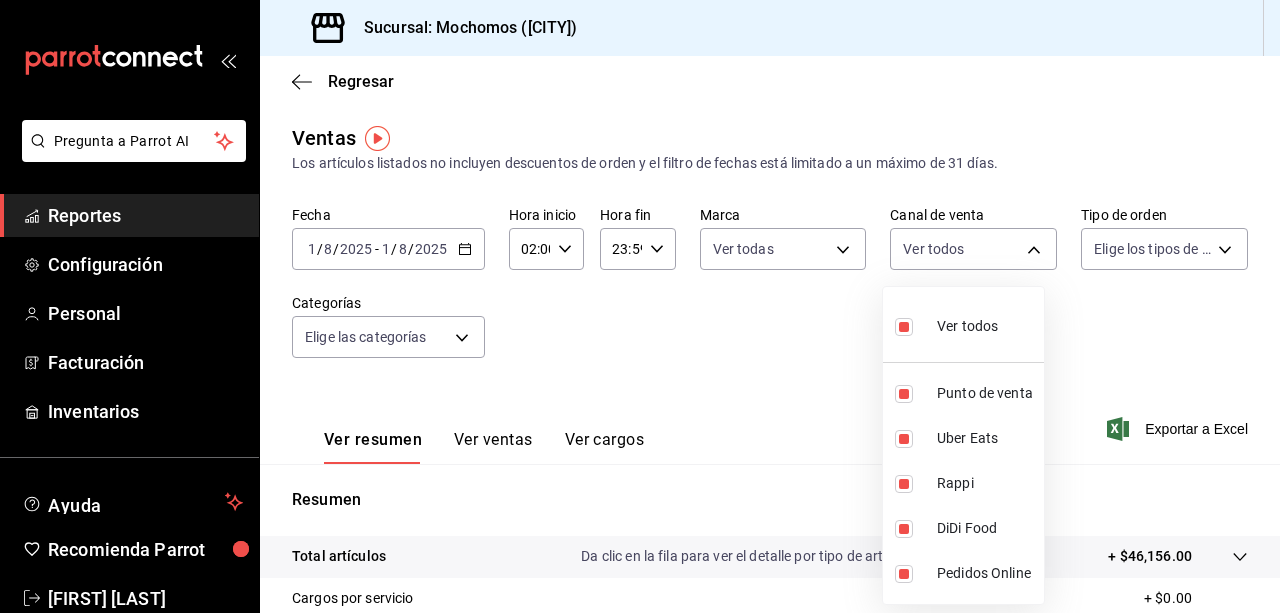 click at bounding box center [640, 306] 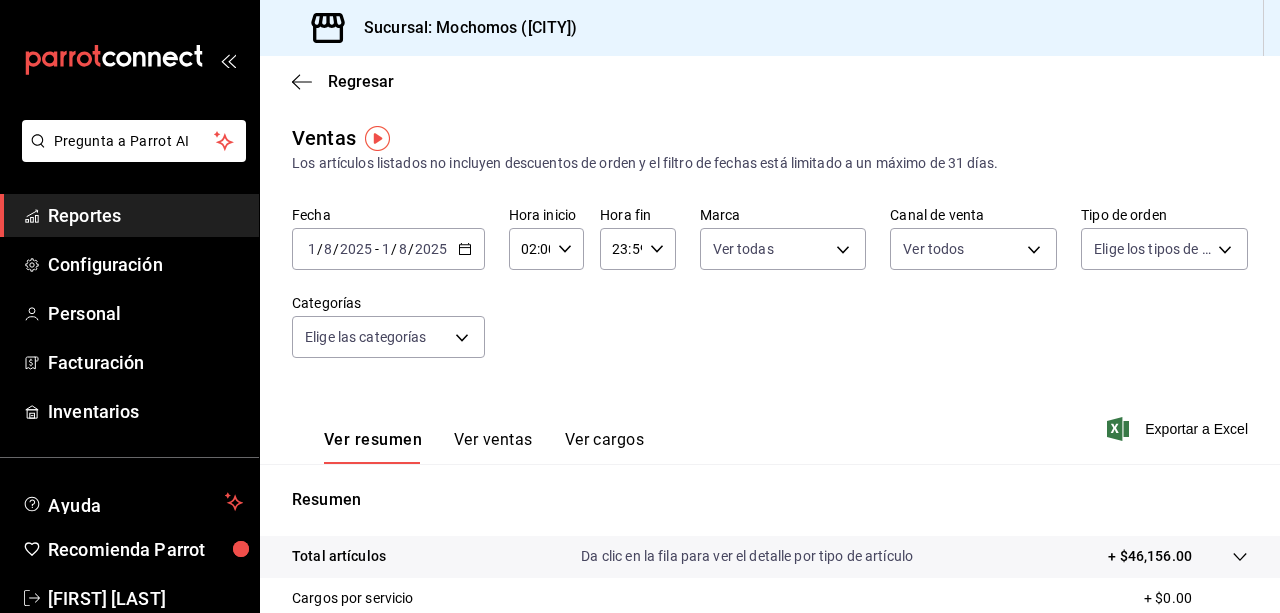 click on "Pregunta a Parrot AI Reportes   Configuración   Personal   Facturación   Inventarios   Ayuda Recomienda Parrot   [FIRST] [LAST]   Sugerir nueva función   Sucursal: Mochomos ([CITY]) Regresar Ventas Los artículos listados no incluyen descuentos de orden y el filtro de fechas está limitado a un máximo de 31 días. Fecha [DATE]   / [DATE] - [DATE]   / [DATE] Hora inicio [TIME] Hora inicio Hora fin [TIME] Hora fin Marca Ver todas [UUID] Canal de venta Ver todos PARROT,UBER_EATS,RAPPI,DIDI_FOOD,ONLINE Tipo de orden Elige los tipos de orden Categorías Elige las categorías Ver resumen Ver ventas Ver cargos Exportar a Excel Resumen Total artículos Da clic en la fila para ver el detalle por tipo de artículo + $46,156.00 Cargos por servicio + $0.00 Venta bruta = $46,156.00 Descuentos totales - $0.00 Certificados de regalo - $4,002.00 Venta total = $42,154.00 Impuestos - $5,814.34 Venta neta = $36,339.66 Pregunta a Parrot AI Reportes   Configuración   Personal" at bounding box center (640, 306) 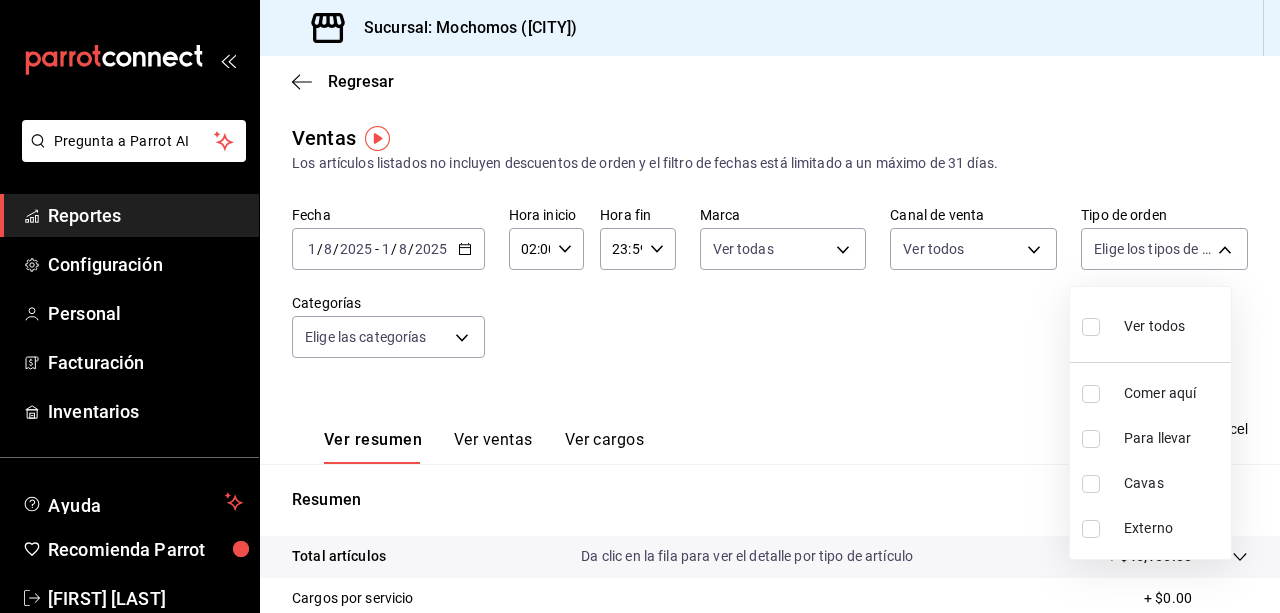 click on "Ver todos" at bounding box center (1154, 326) 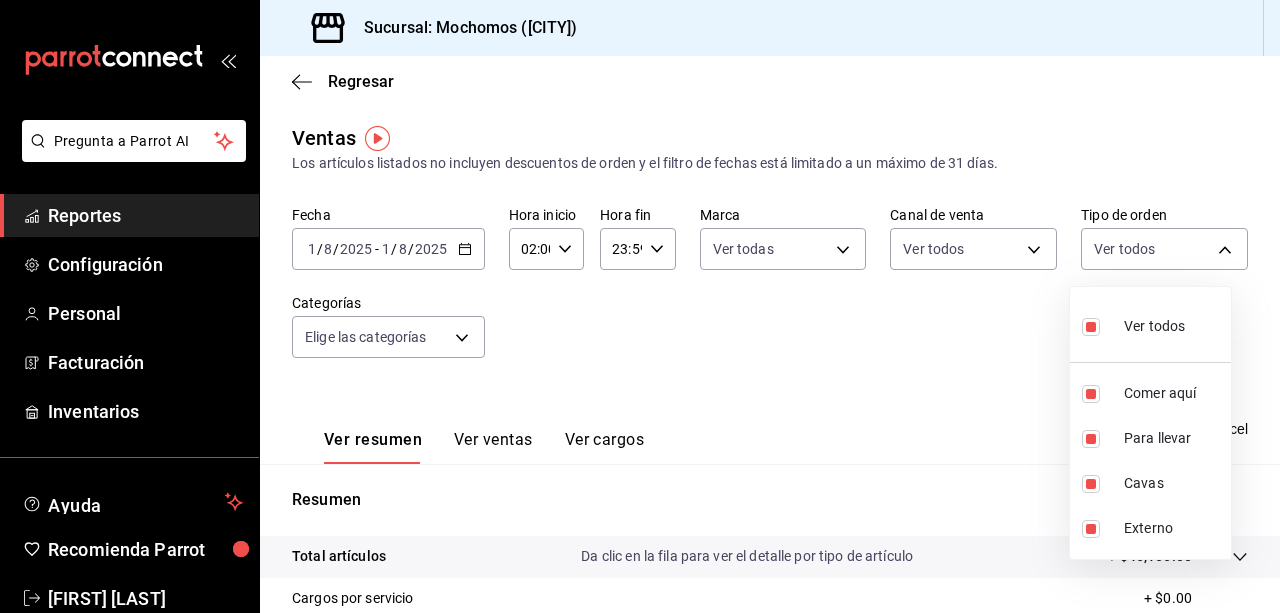 click at bounding box center [640, 306] 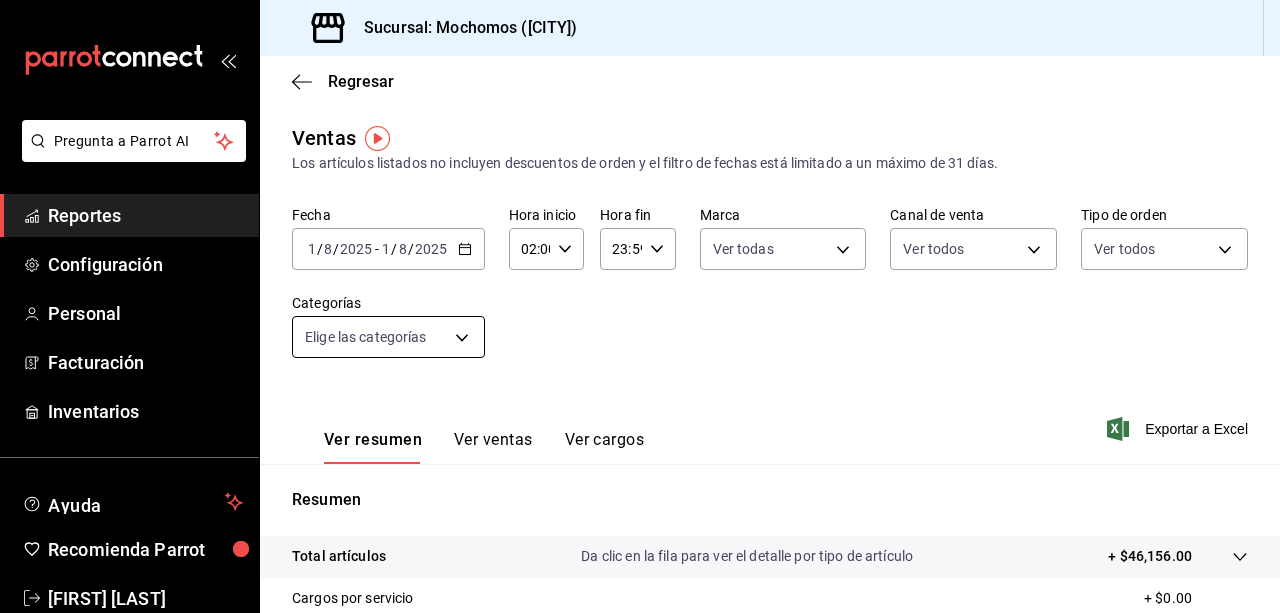 click on "Pregunta a Parrot AI Reportes   Configuración   Personal   Facturación   Inventarios   Ayuda Recomienda Parrot   [FIRST] [LAST]   Sugerir nueva función   Sucursal: Mochomos ([CITY]) Regresar Ventas Los artículos listados no incluyen descuentos de orden y el filtro de fechas está limitado a un máximo de 31 días. Fecha [DATE]   / [DATE] - [DATE]   / [DATE] Hora inicio [TIME] Hora inicio Hora fin [TIME] Hora fin Marca Ver todas [UUID] Canal de venta Ver todos PARROT,UBER_EATS,RAPPI,DIDI_FOOD,ONLINE Tipo de orden Ver todos [UUID],[UUID],[UUID],EXTERNAL Categorías Elige las categorías Ver resumen Ver ventas Ver cargos Exportar a Excel Resumen Total artículos Da clic en la fila para ver el detalle por tipo de artículo + $46,156.00 Cargos por servicio + $0.00 Venta bruta = $46,156.00 Descuentos totales - $0.00 Certificados de regalo - $4,002.00 Venta total = $42,154.00" at bounding box center [640, 306] 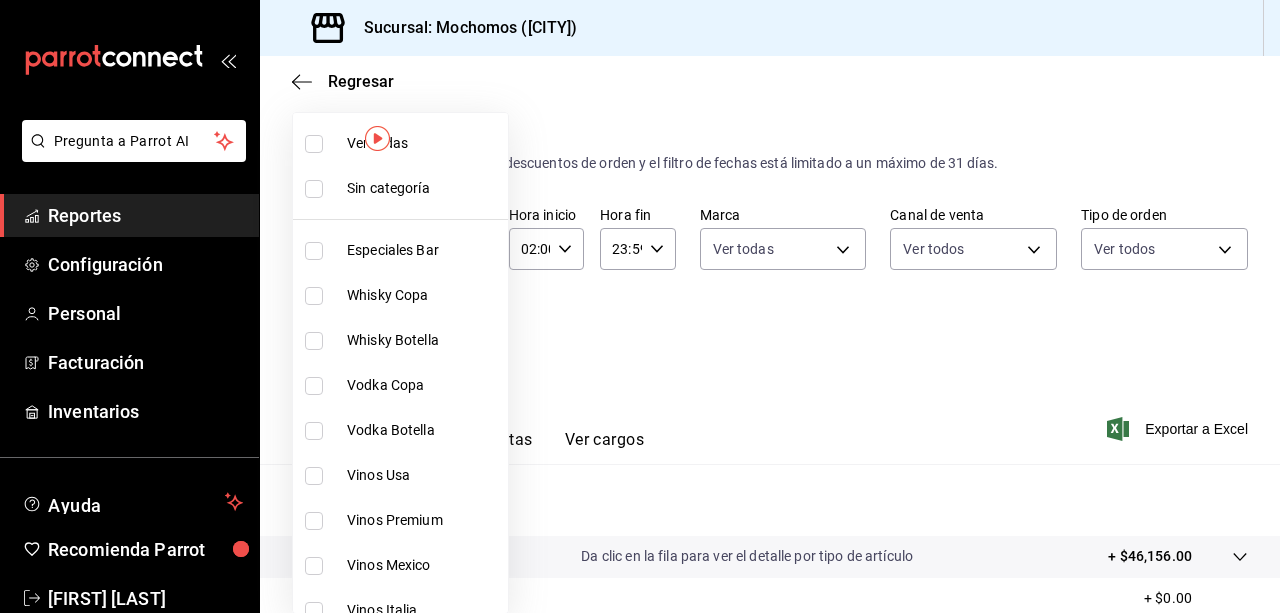 click on "Ver todas" at bounding box center (400, 143) 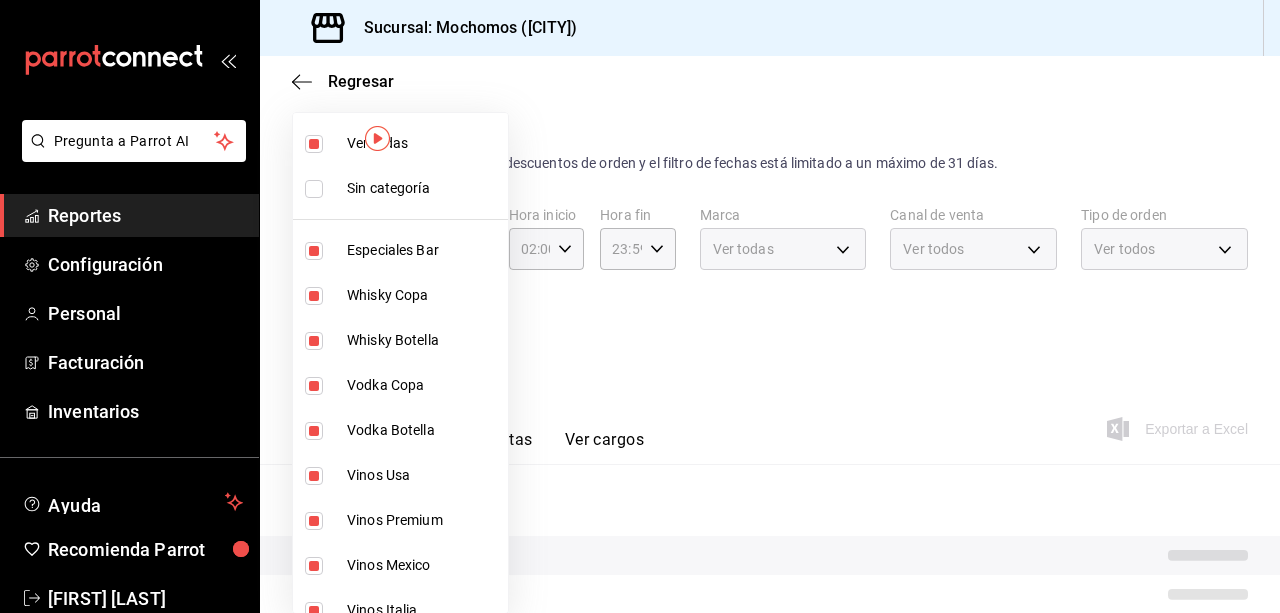 click at bounding box center [640, 306] 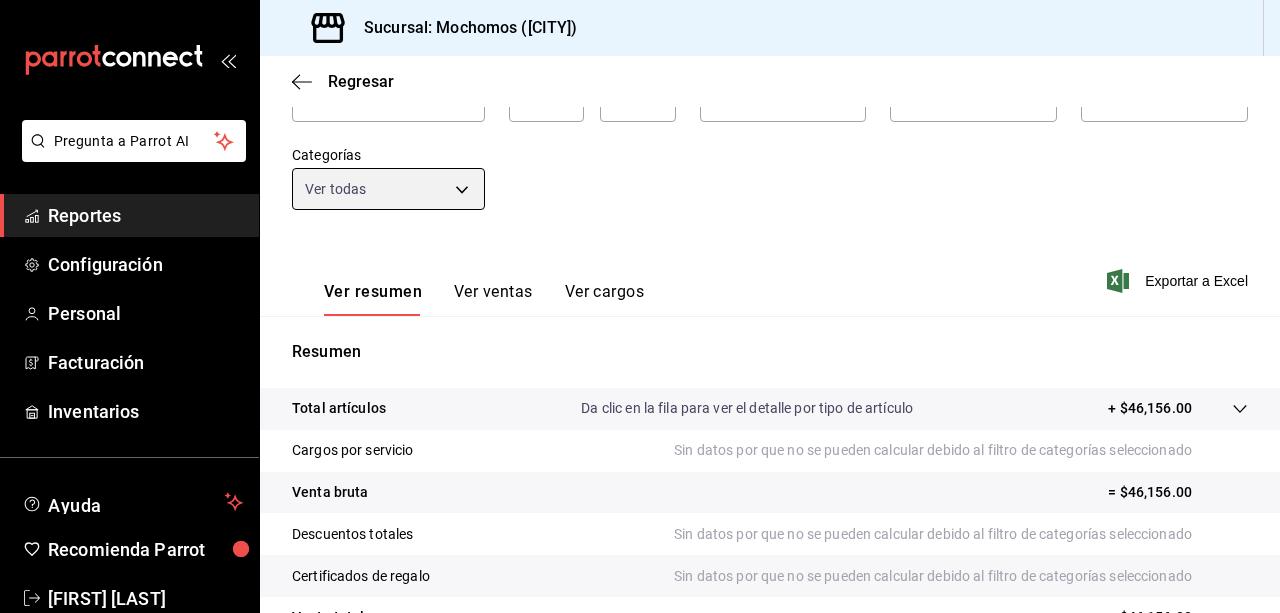 scroll, scrollTop: 148, scrollLeft: 0, axis: vertical 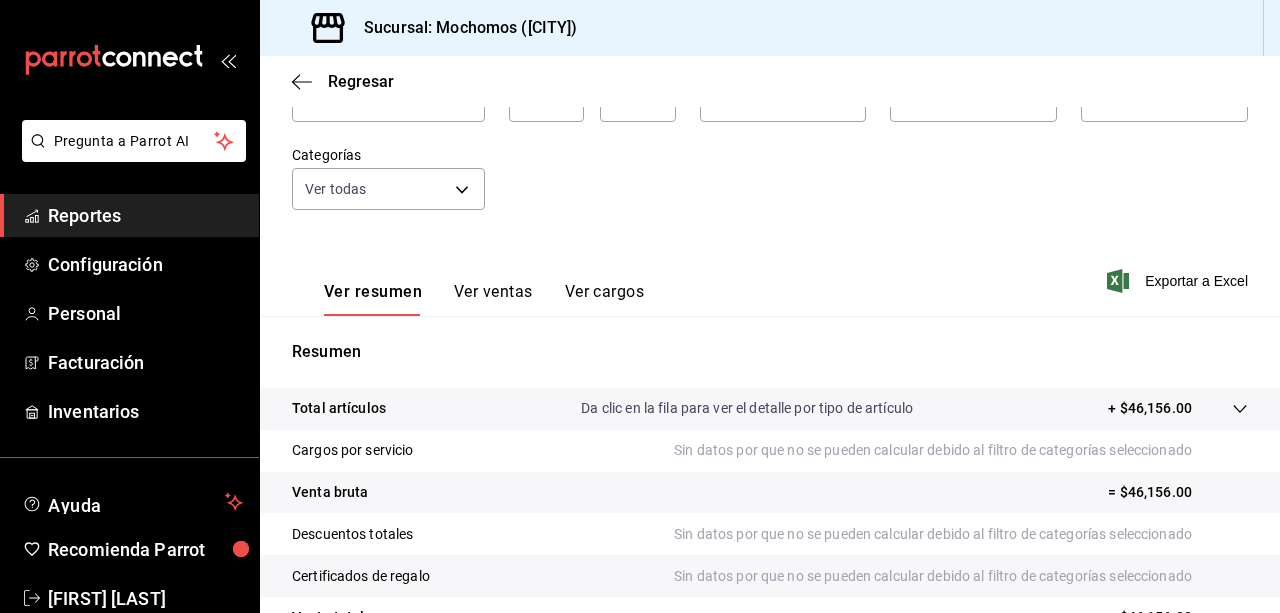 click on "Ver ventas" at bounding box center [493, 299] 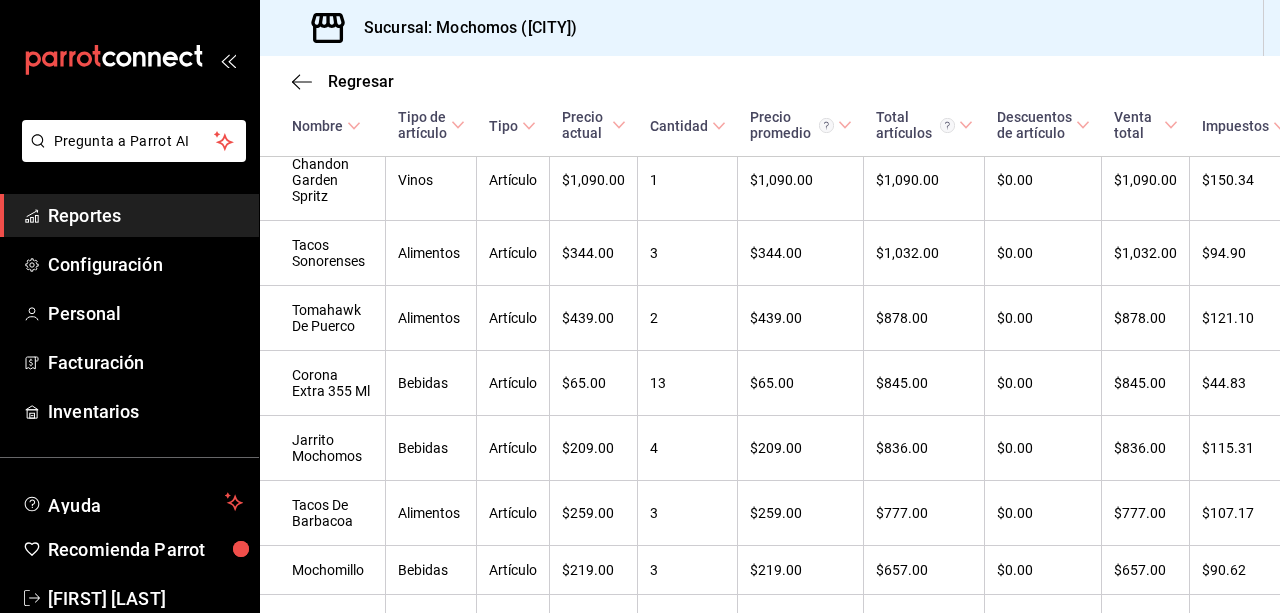 scroll, scrollTop: 0, scrollLeft: 0, axis: both 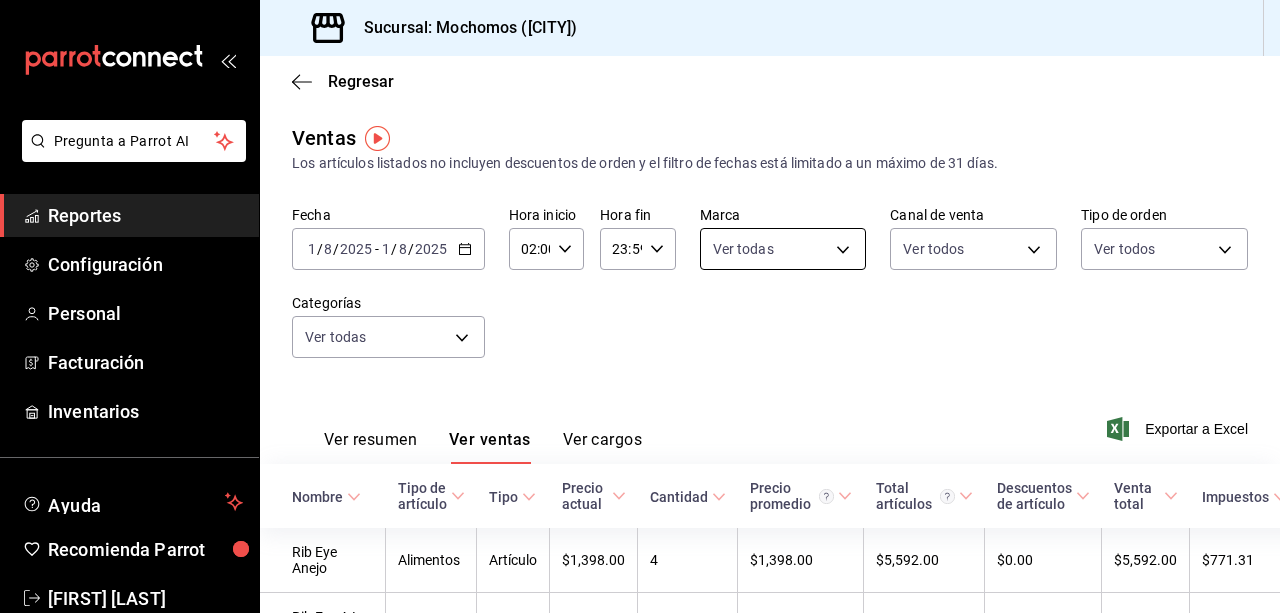 click on "Pregunta a Parrot AI Reportes   Configuración   Personal   Facturación   Inventarios   Ayuda Recomienda Parrot   [FIRST] [LAST]   Sugerir nueva función   Sucursal: Mochomos ([CITY]) Regresar Ventas Los artículos listados no incluyen descuentos de orden y el filtro de fechas está limitado a un máximo de 31 días. Fecha 2025-08-01 1 / 8 / 2025 - 2025-08-01 1 / 8 / 2025 Hora inicio 02:00 Hora inicio Hora fin 23:59 Hora fin Marca Ver todas c8544d00-0077-49dd-9e07-f6fffff65e49 Canal de venta Ver todas PARROT,UBER_EATS,RAPPI,DIDI_FOOD,ONLINE Tipo de orden Ver todas 98c27cb7-4c58-4a9f-b691-5d7e954b9197,21a64d44-f9f2-4bf2-a1e6-486e07a13b50,71bb9e7e-60d1-4d75-97e6-260b3fc89c81,EXTERNAL Categorías Ver resumen Ver ventas Ver cargos Exportar a Excel Nombre Tipo de artículo Tipo Precio actual Cantidad Precio promedio   Total artículos   Descuentos de artículo Venta total Impuestos Venta neta Rib Eye Anejo Alimentos Artículo $1,398.00 4 $1,398.00 $5,592.00 $0.00 $5,592.00 $771.31 $4,820.69 Alimentos" at bounding box center (640, 306) 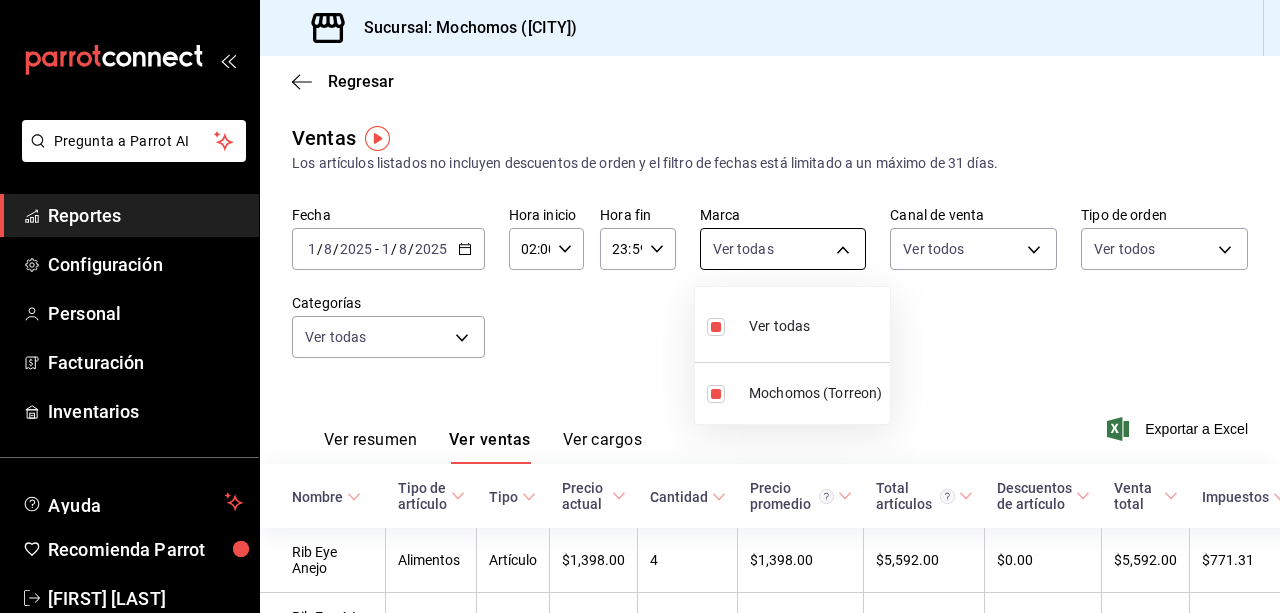 click at bounding box center (640, 306) 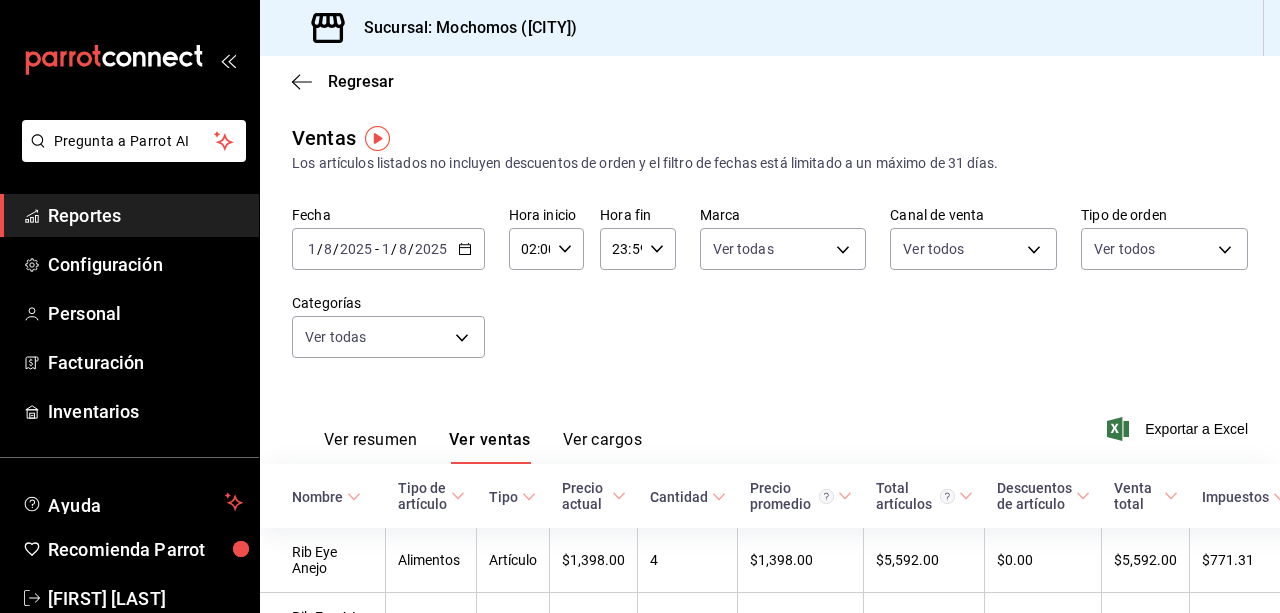 click on "Ver cargos" at bounding box center [603, 447] 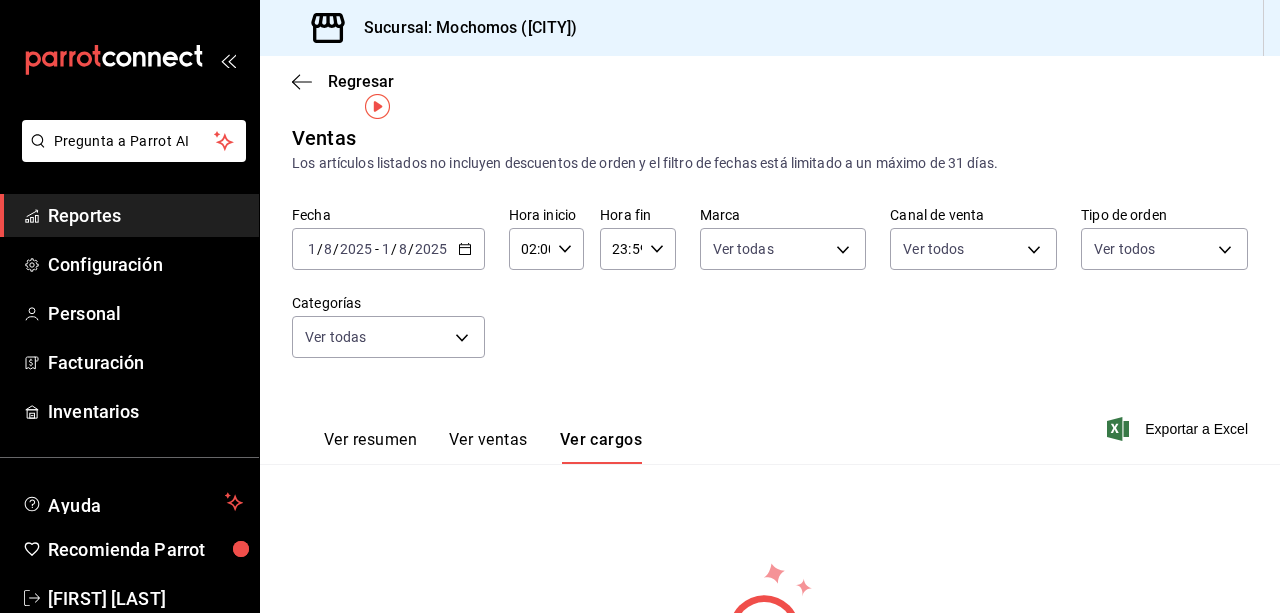 scroll, scrollTop: 68, scrollLeft: 0, axis: vertical 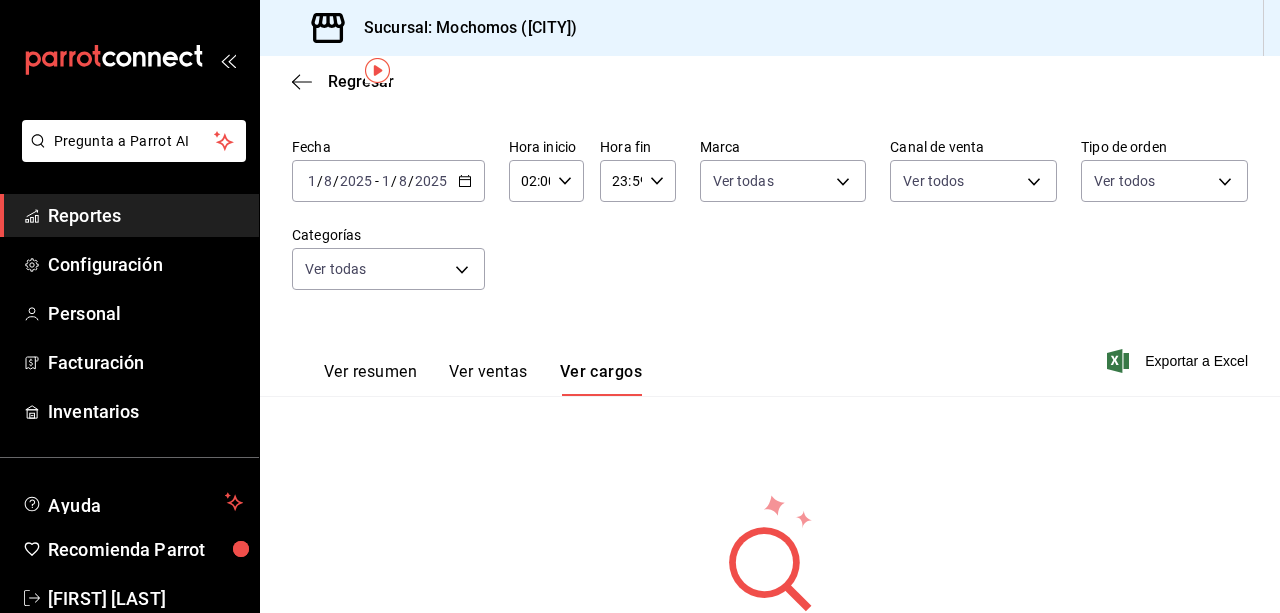 click on "Ver resumen" at bounding box center (370, 379) 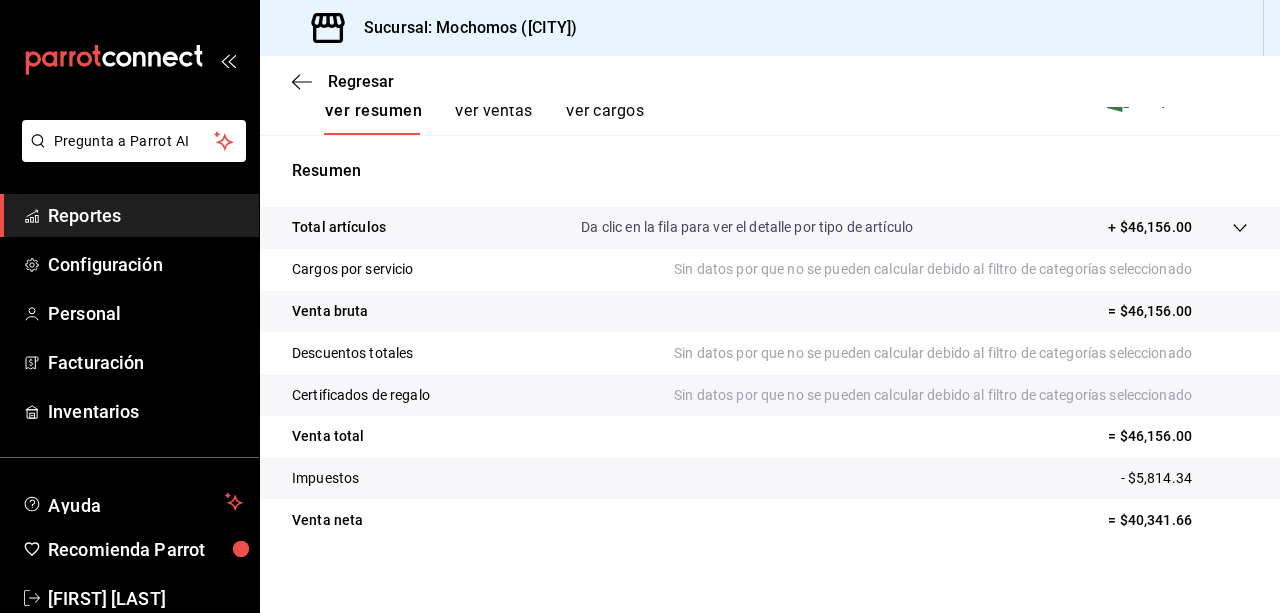 scroll, scrollTop: 345, scrollLeft: 0, axis: vertical 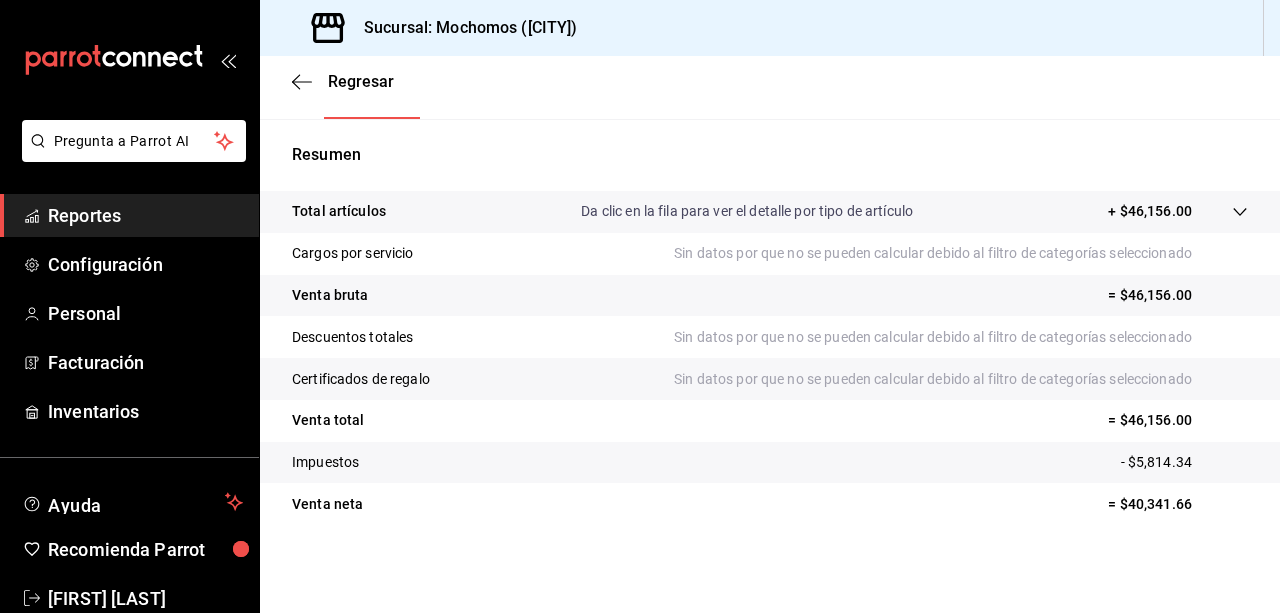 click on "Total artículos Da clic en la fila para ver el detalle por tipo de artículo + $46,156.00" at bounding box center (770, 212) 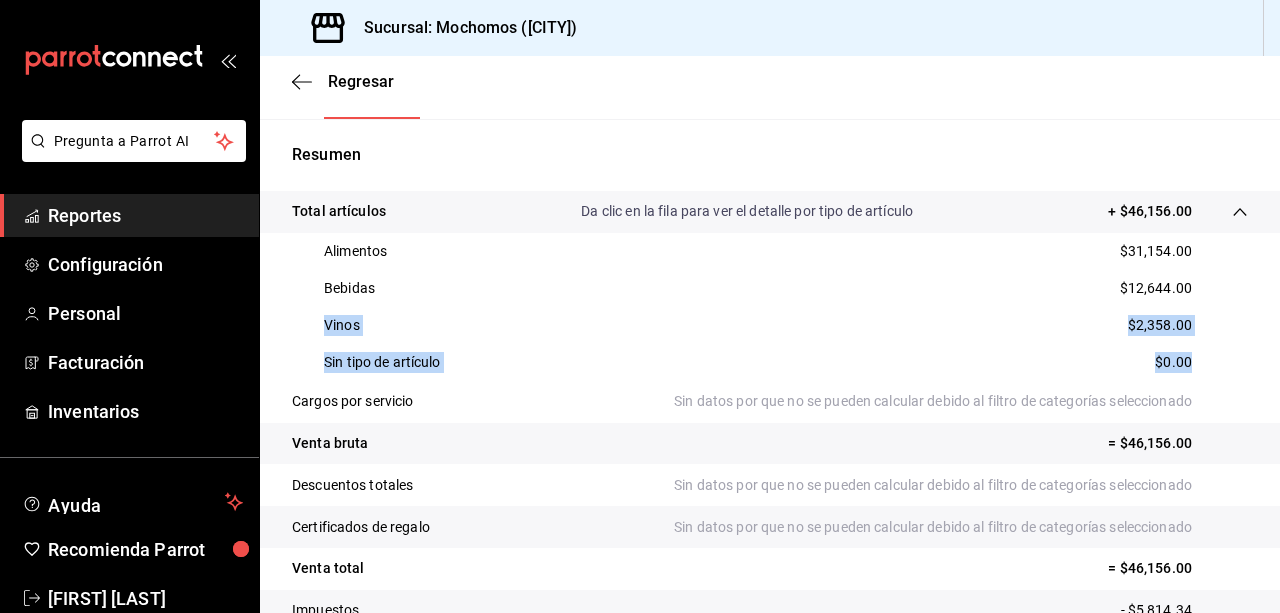drag, startPoint x: 1254, startPoint y: 283, endPoint x: 1262, endPoint y: 366, distance: 83.38465 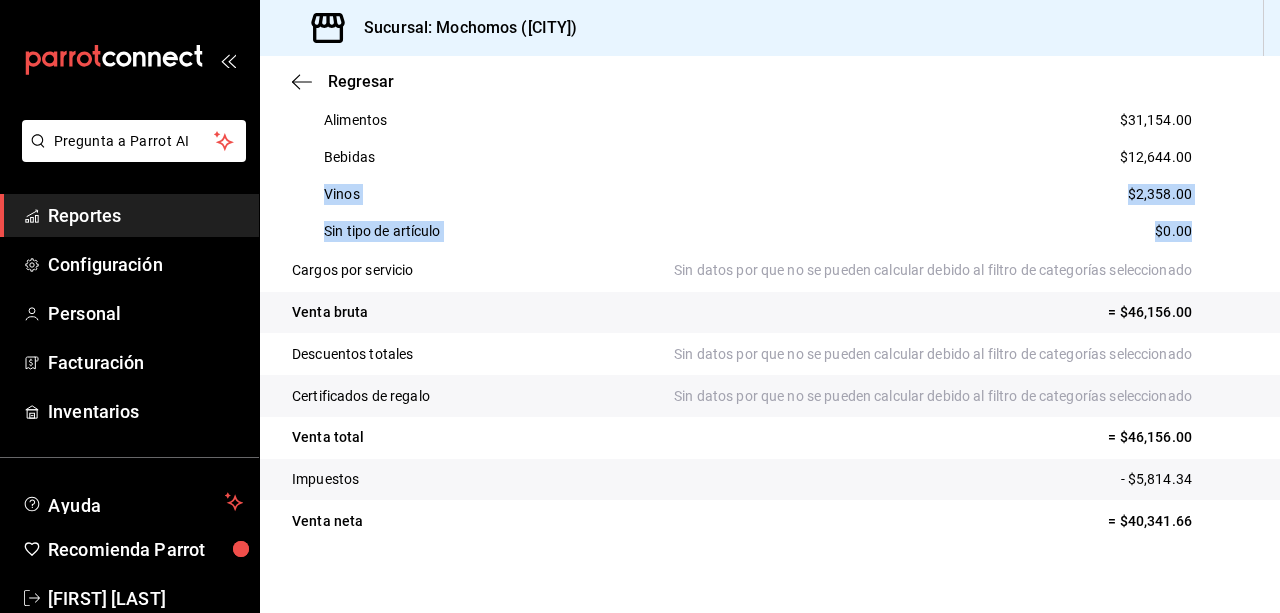 scroll, scrollTop: 493, scrollLeft: 0, axis: vertical 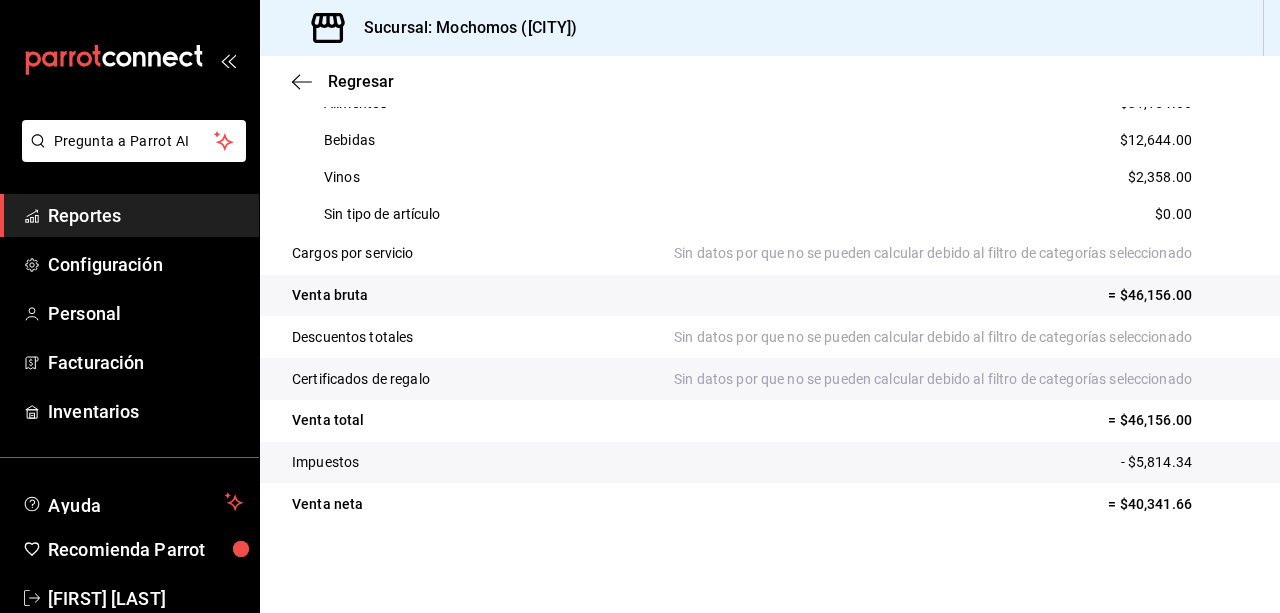 click on "Bebidas $12,644.00" at bounding box center (770, 140) 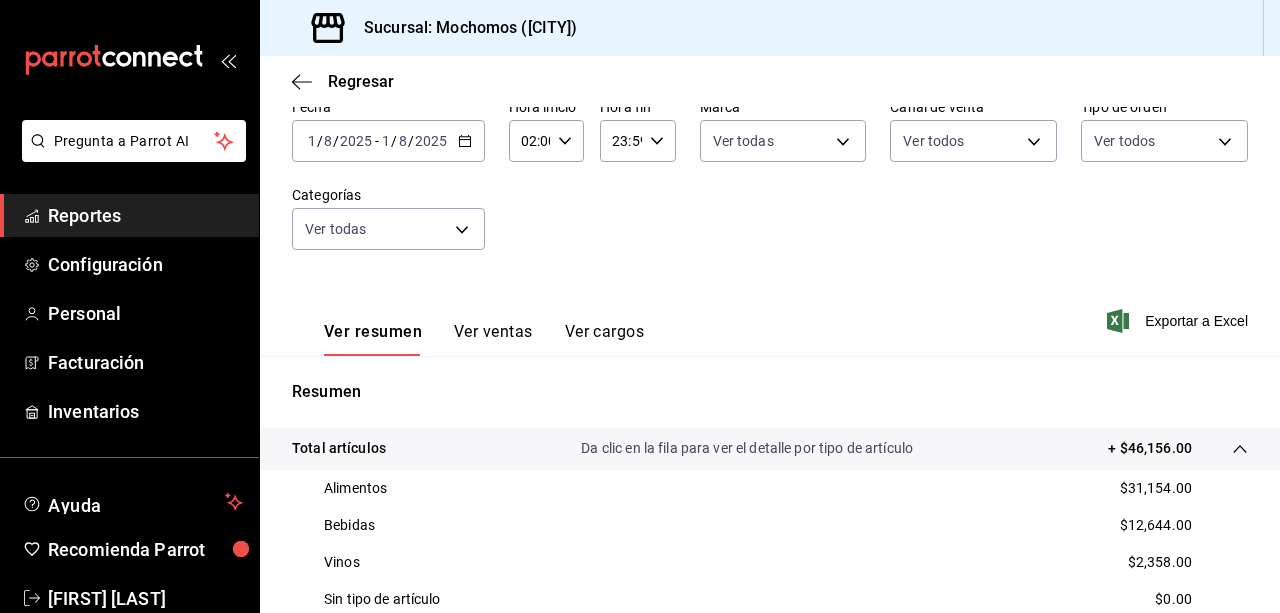 scroll, scrollTop: 104, scrollLeft: 0, axis: vertical 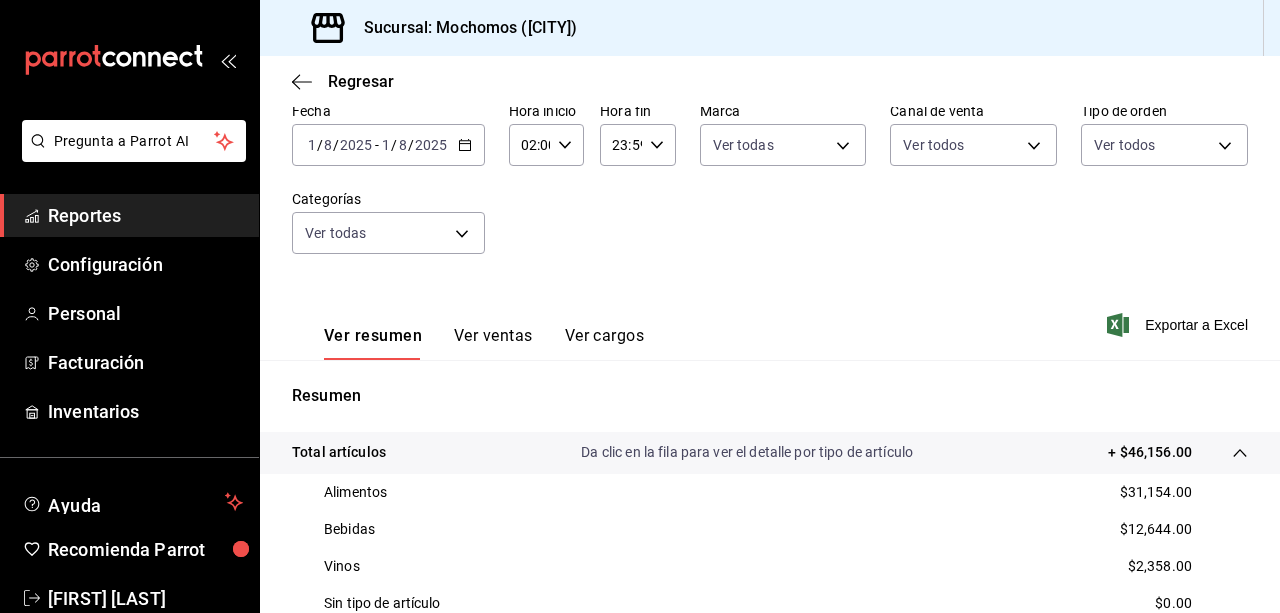 click on "Ver ventas" at bounding box center (493, 343) 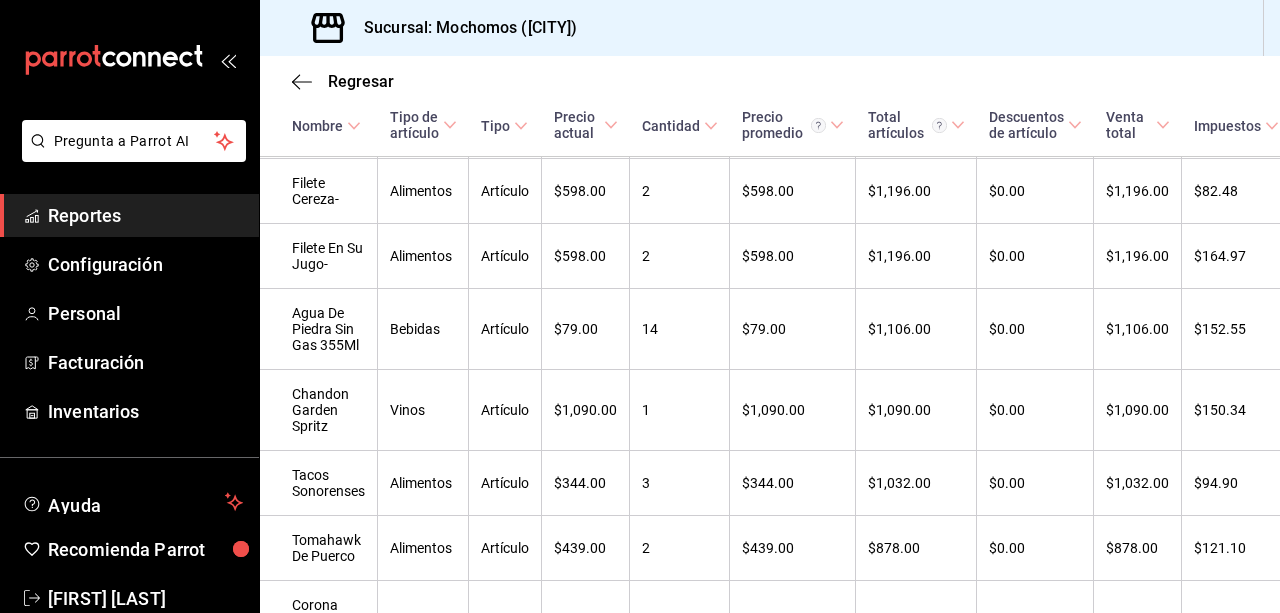 scroll, scrollTop: 976, scrollLeft: 0, axis: vertical 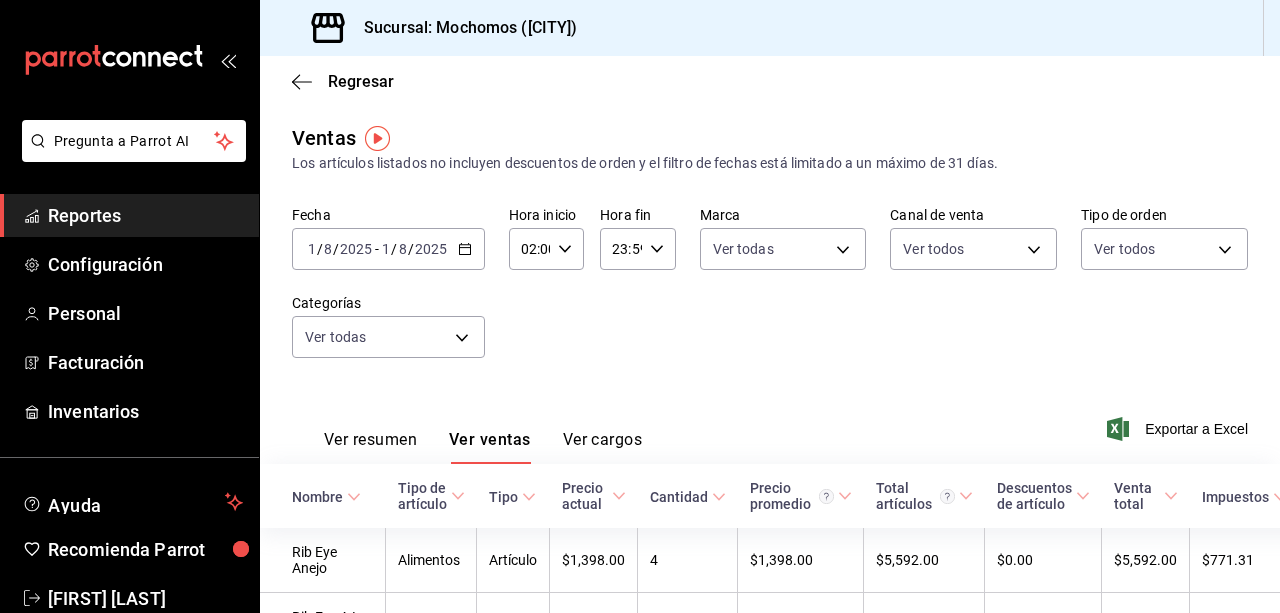 click on "Reportes" at bounding box center [129, 215] 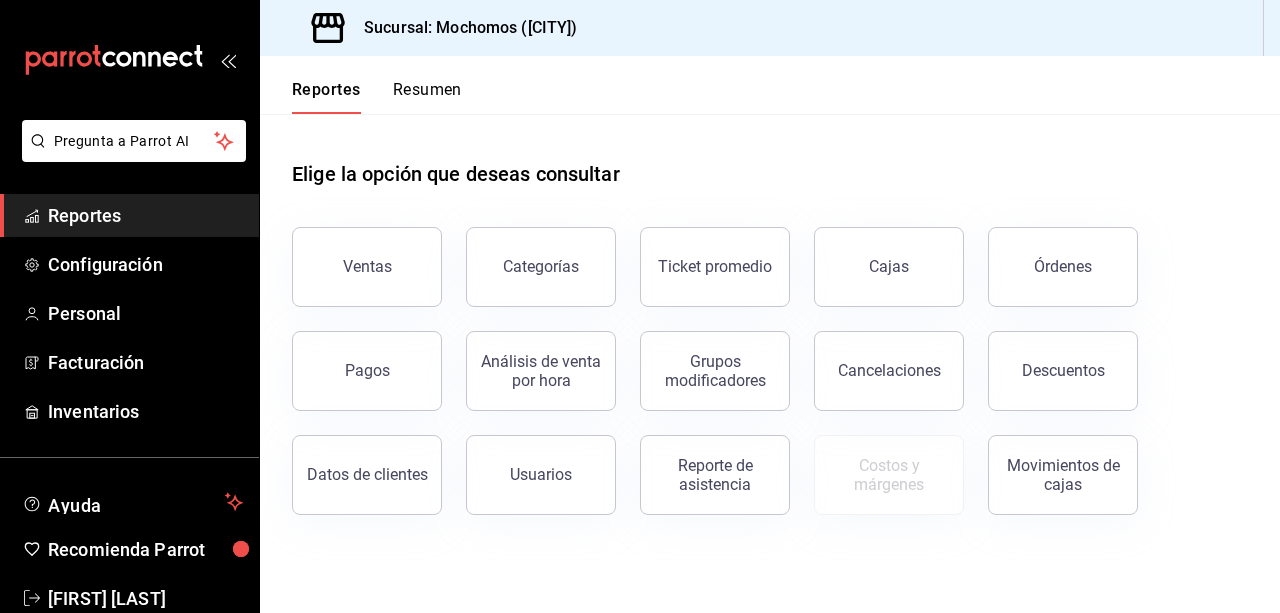 click on "Resumen" at bounding box center (427, 97) 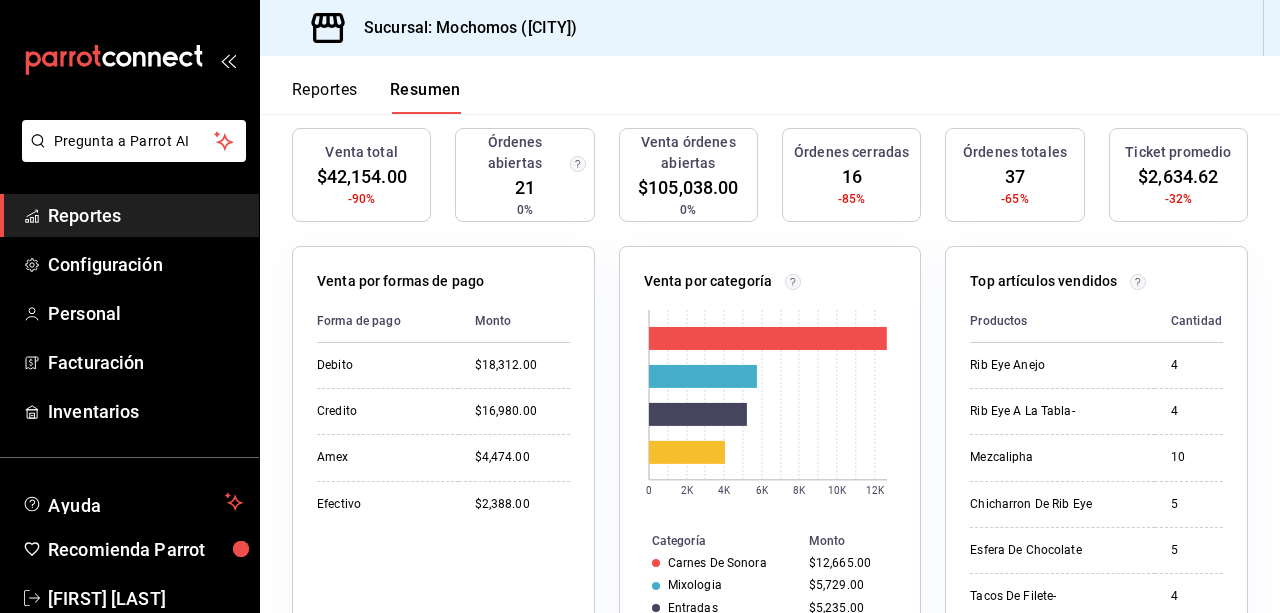 scroll, scrollTop: 229, scrollLeft: 0, axis: vertical 